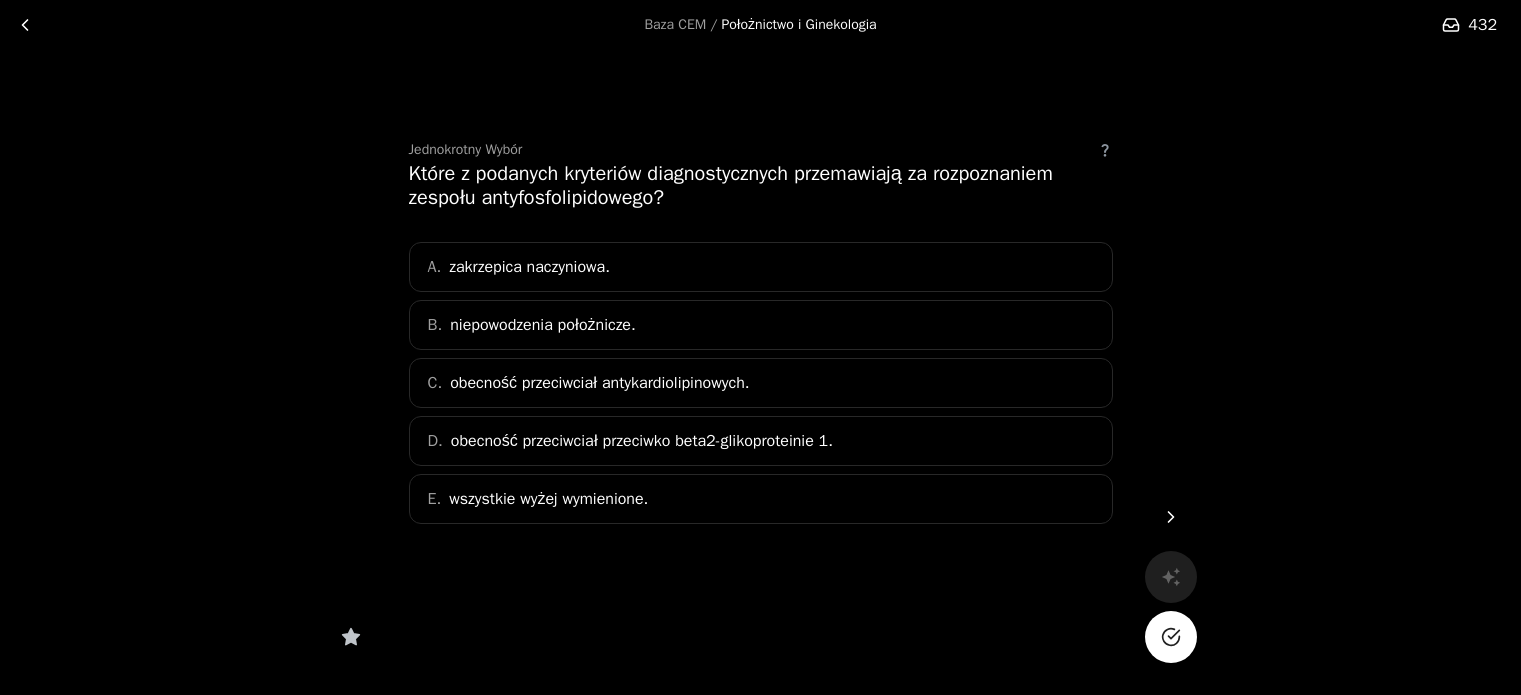 scroll, scrollTop: 0, scrollLeft: 0, axis: both 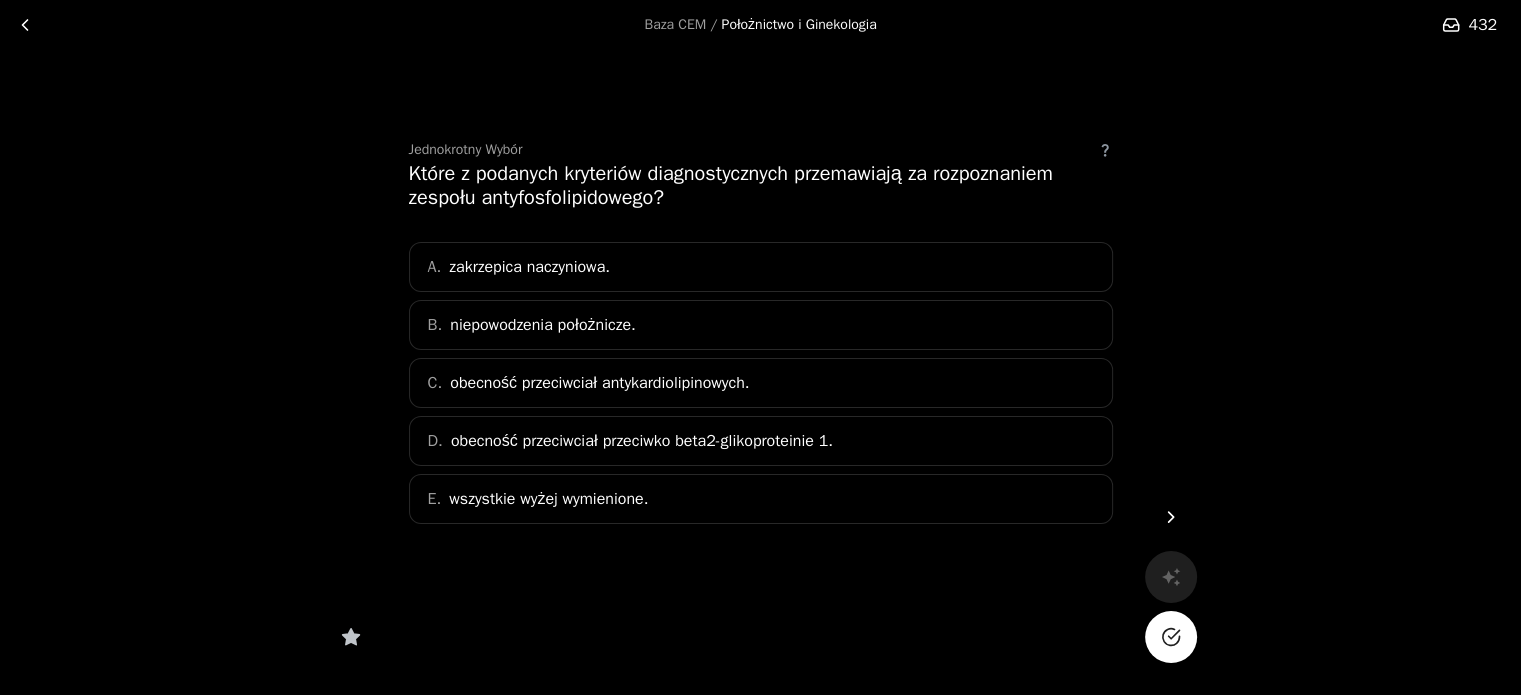click on "E.   wszystkie wyżej wymienione." at bounding box center [761, 499] 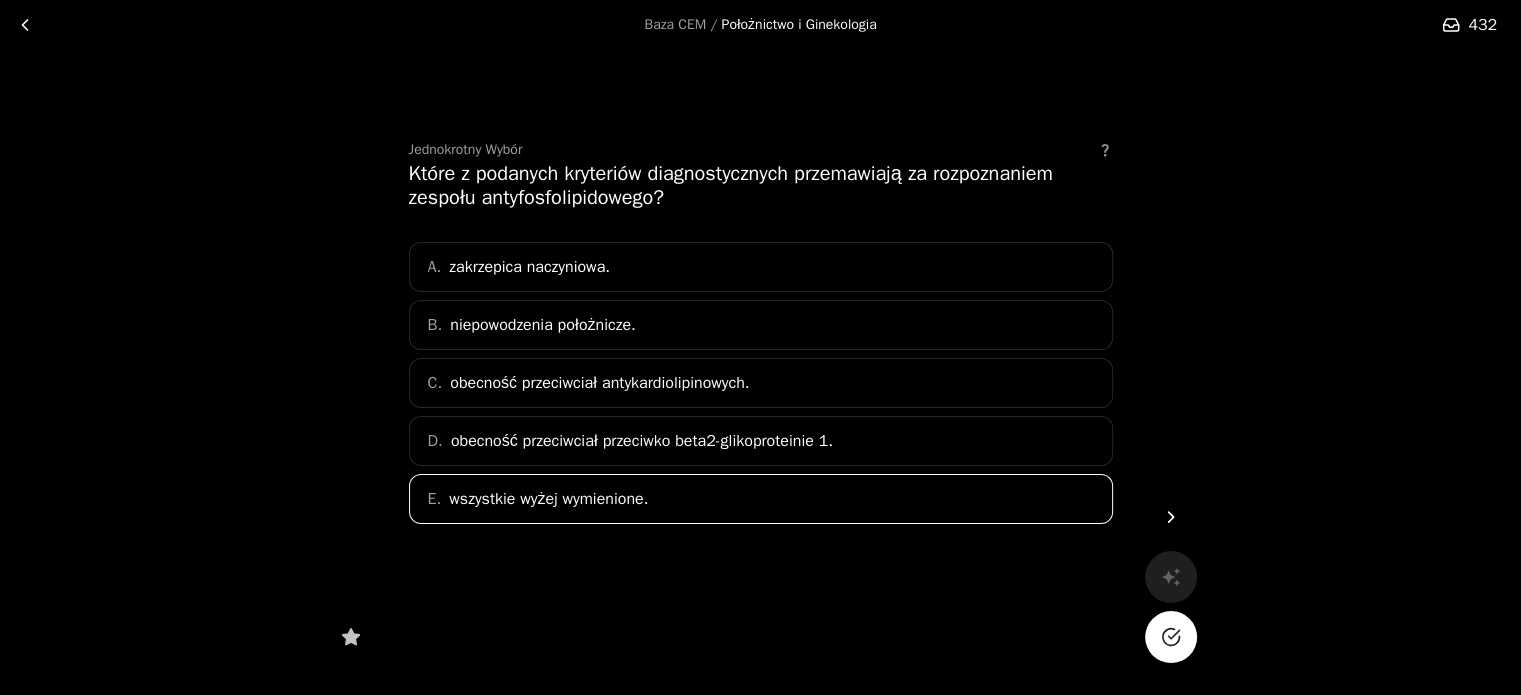 click at bounding box center (1171, 637) 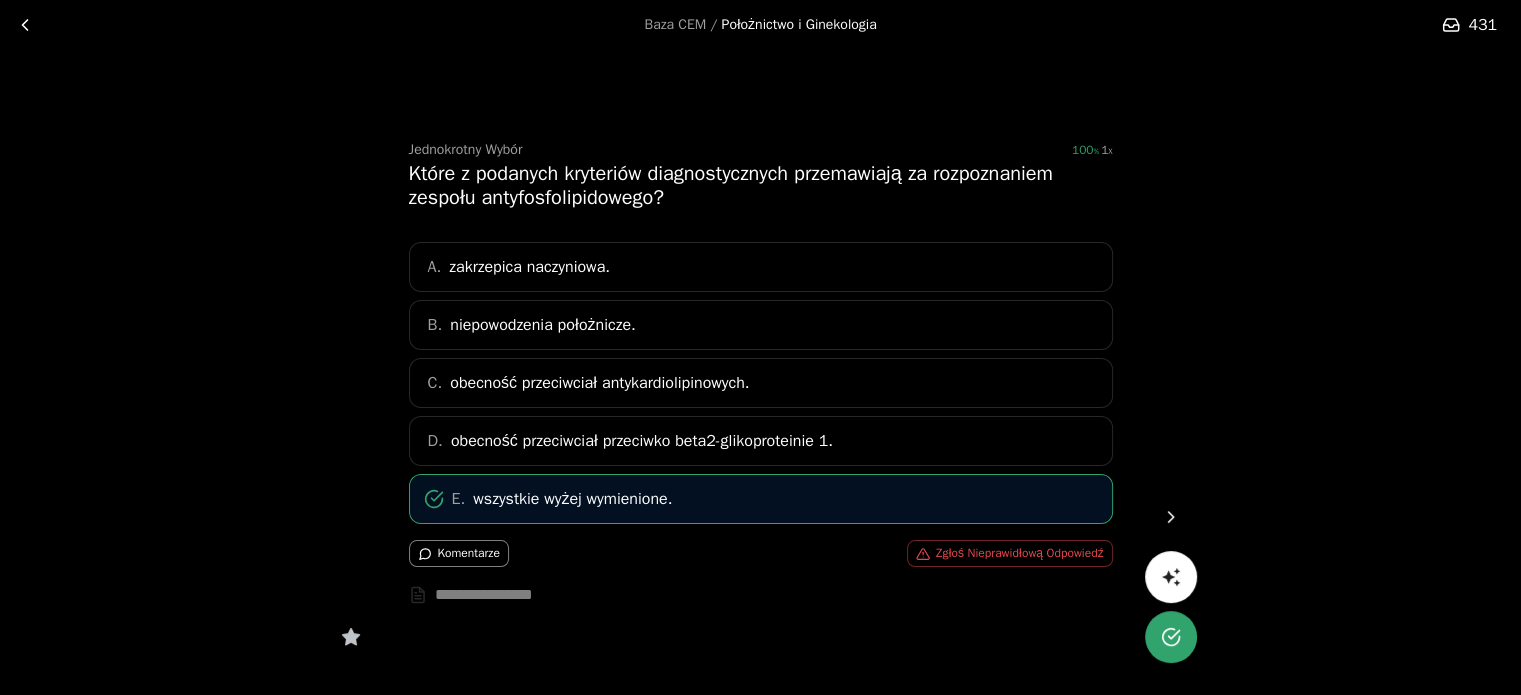 click at bounding box center (1171, 517) 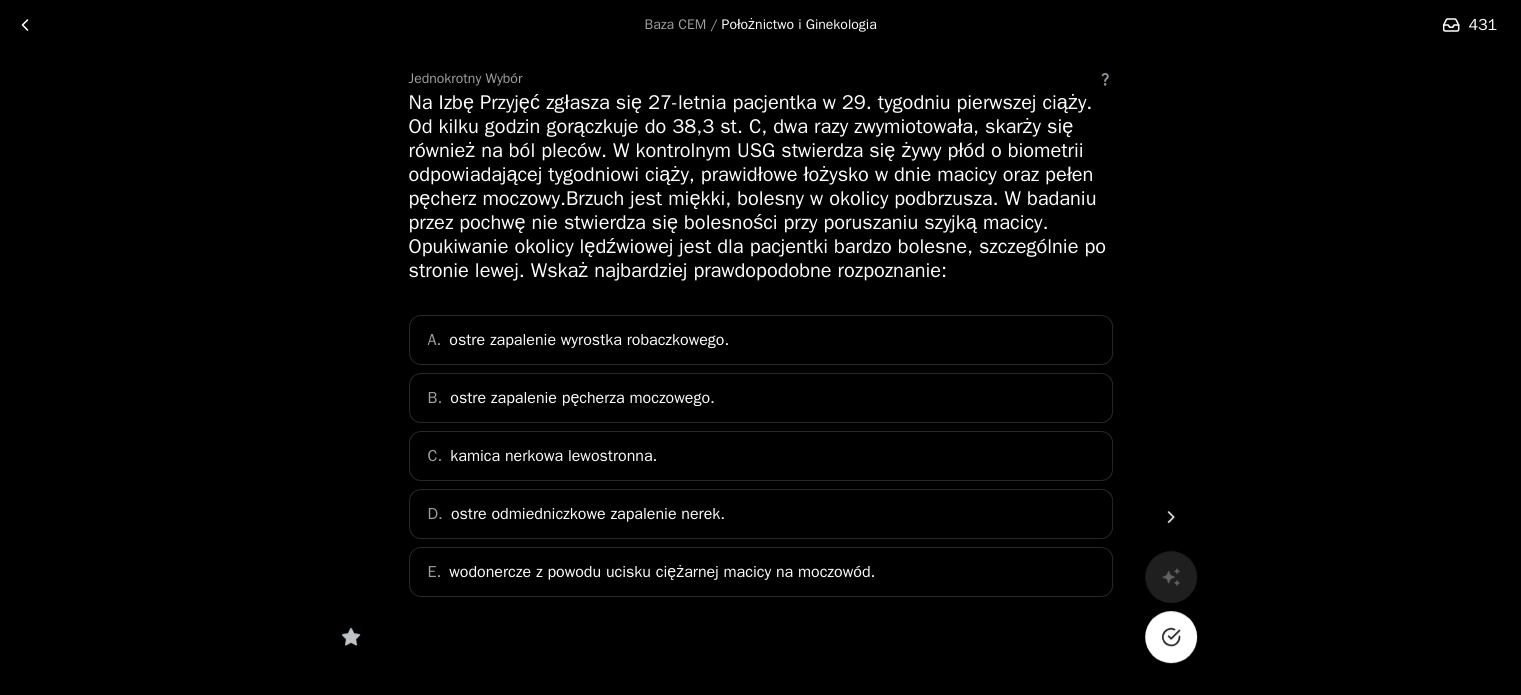 scroll, scrollTop: 72, scrollLeft: 0, axis: vertical 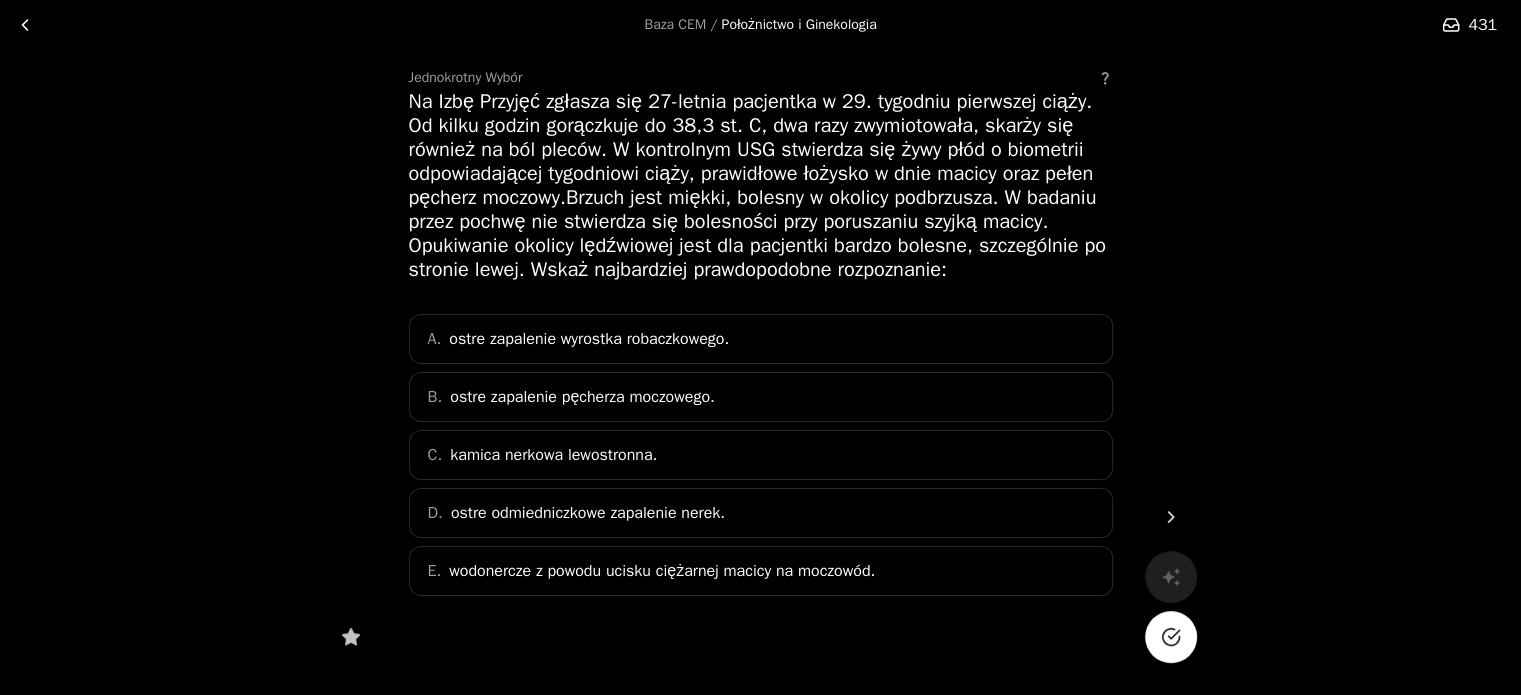 click on "D.   ostre odmiedniczkowe zapalenie nerek." at bounding box center [761, 513] 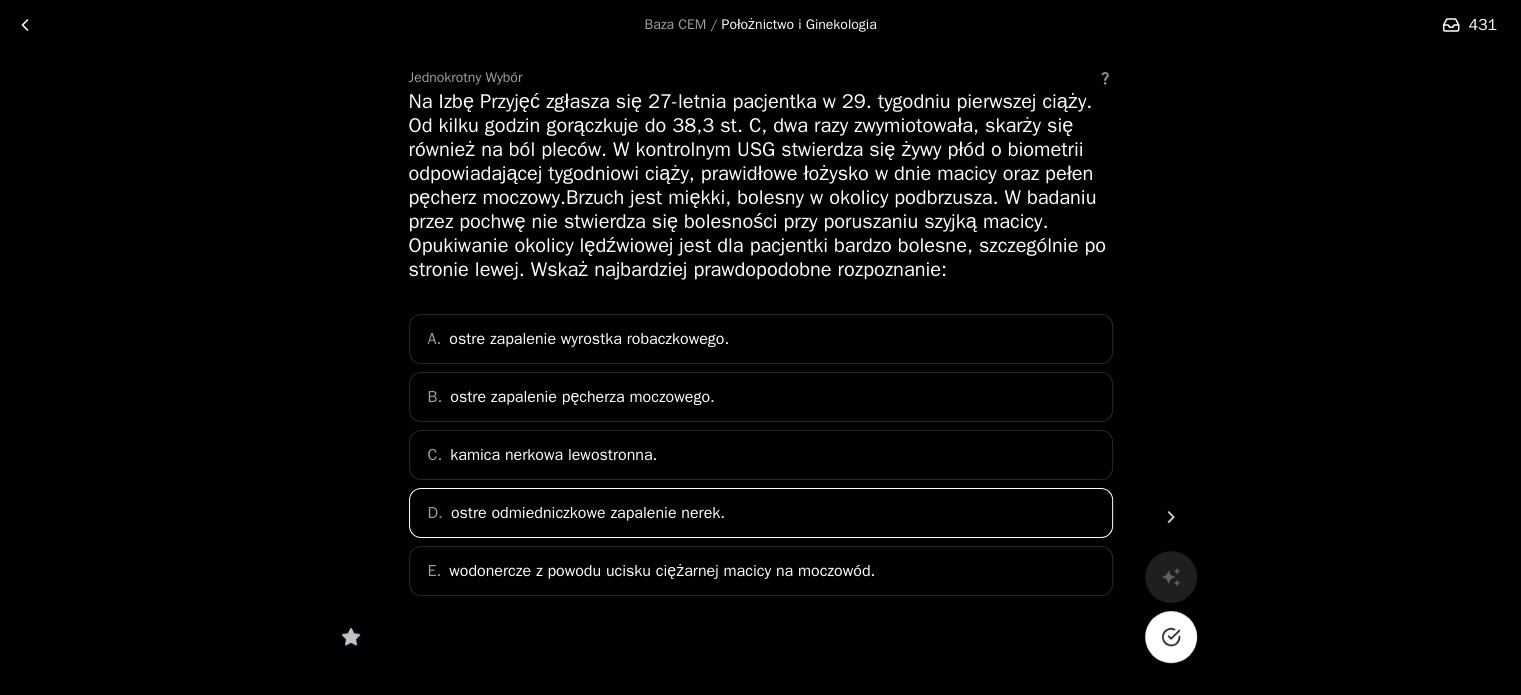 click at bounding box center [1171, 637] 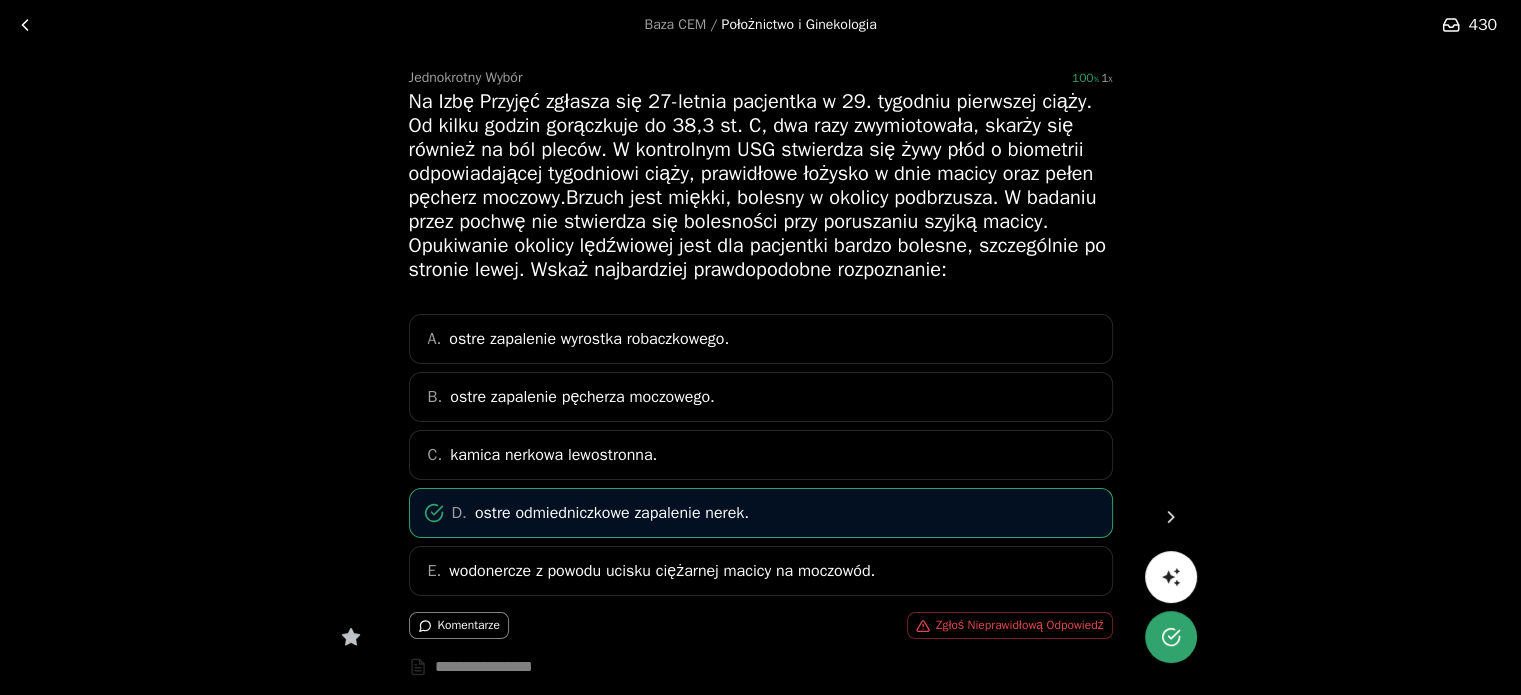 click at bounding box center [1171, 517] 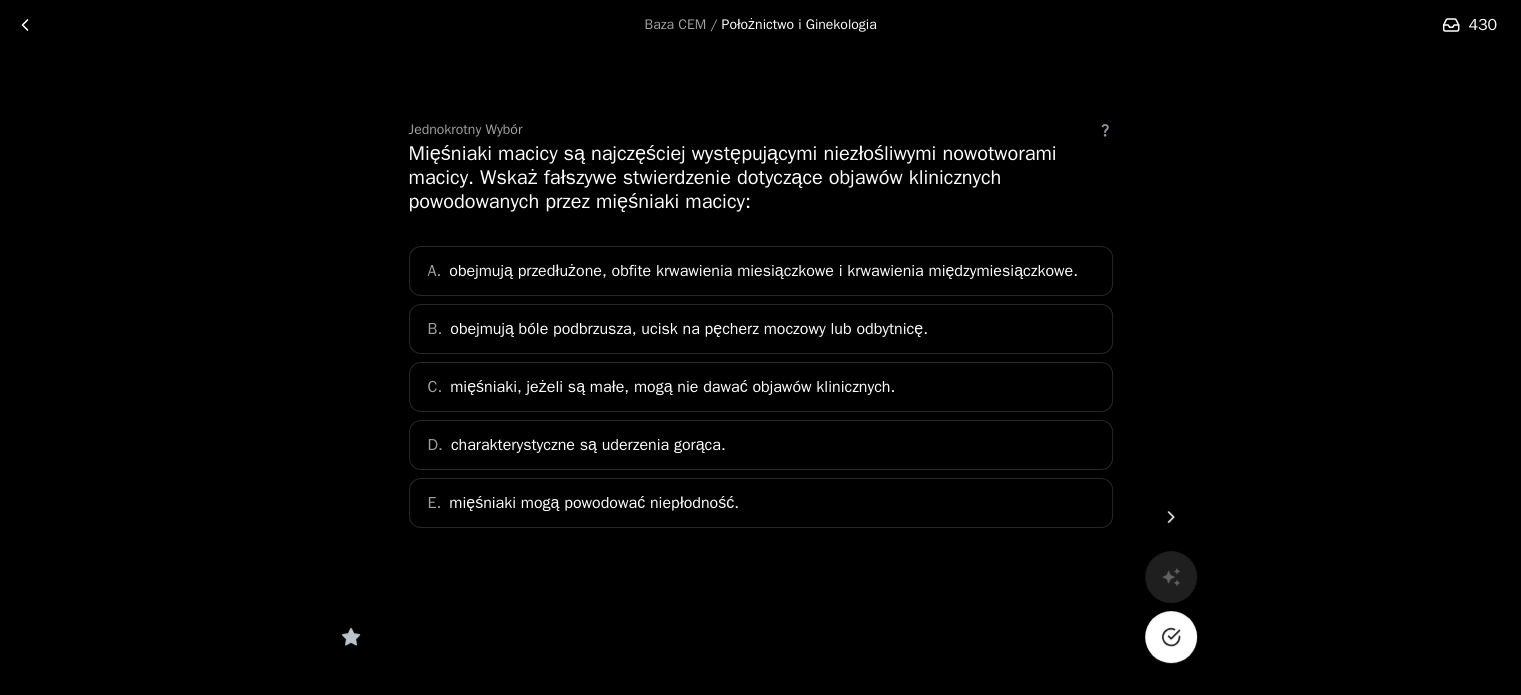 click on "D.   charakterystyczne są uderzenia gorąca." at bounding box center [761, 445] 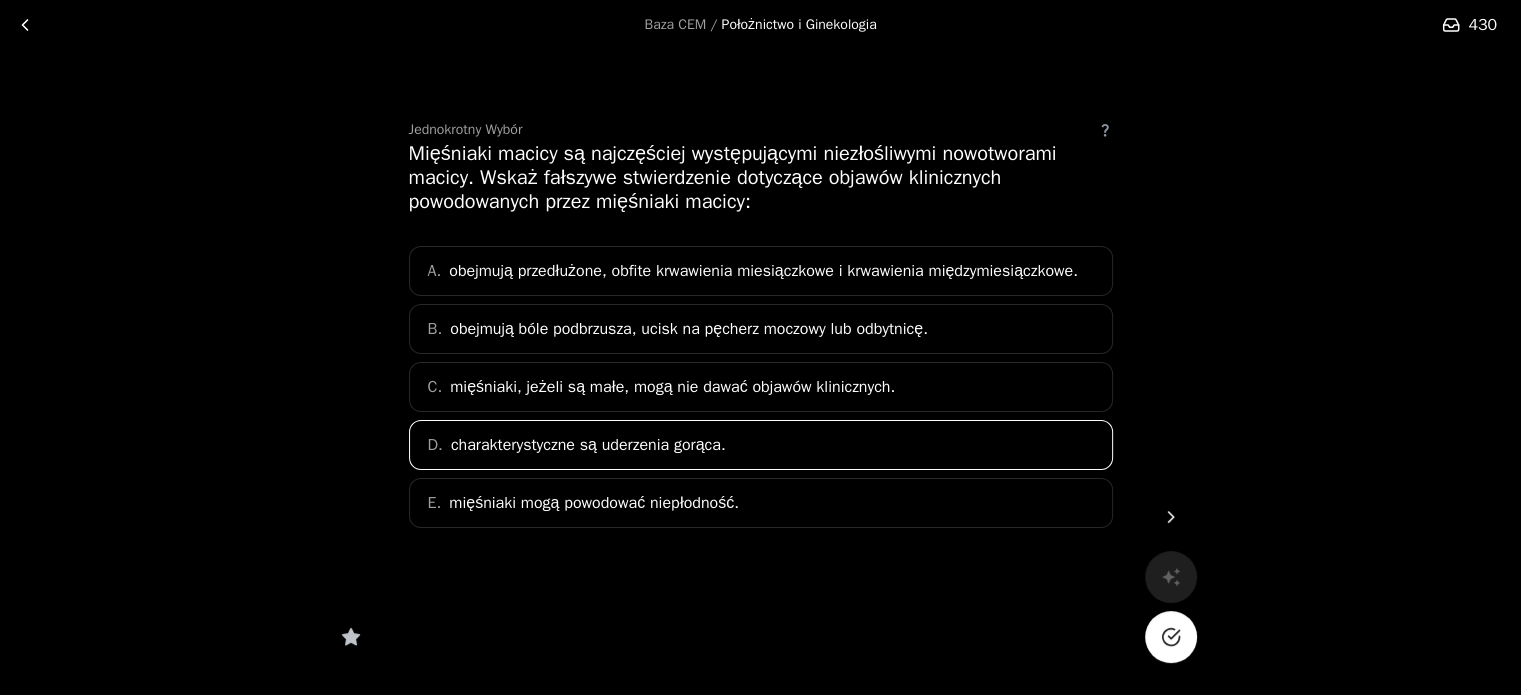 click at bounding box center (1171, 637) 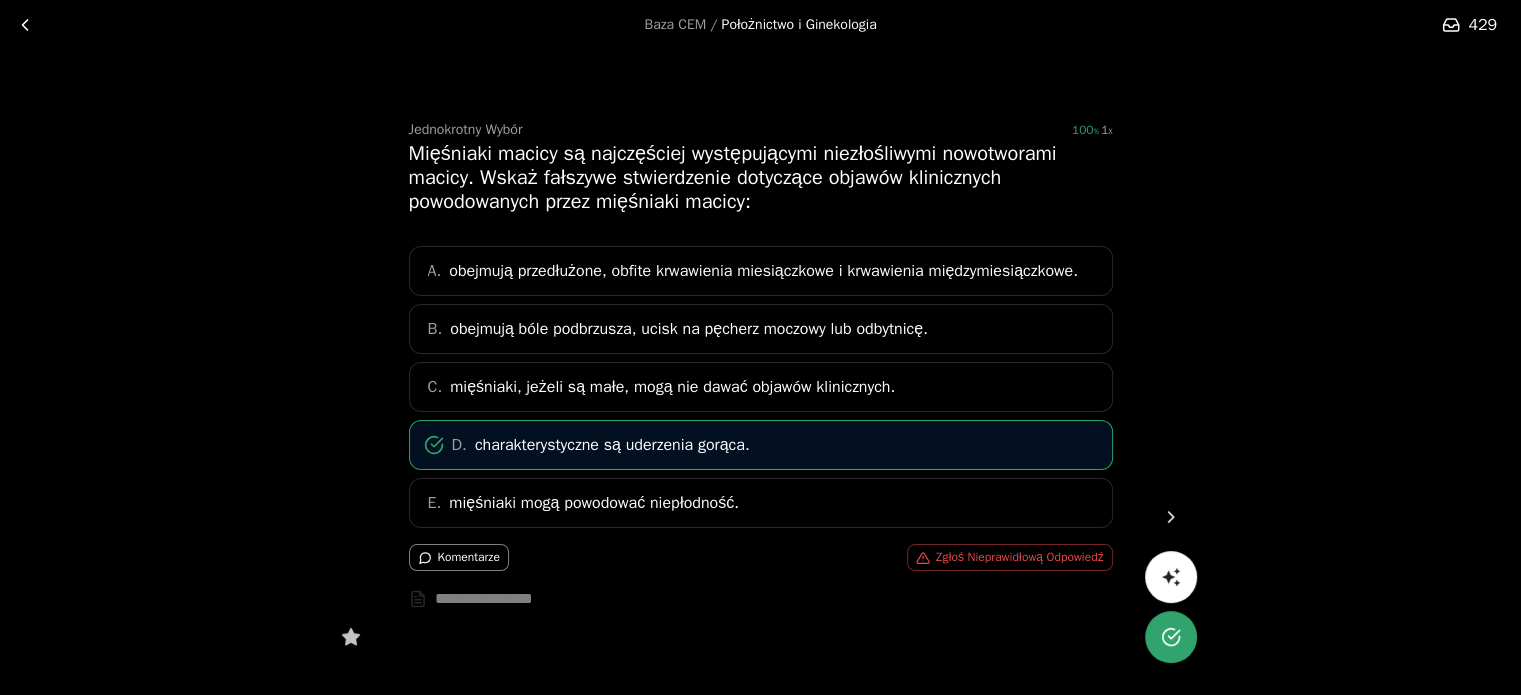 click at bounding box center (1171, 517) 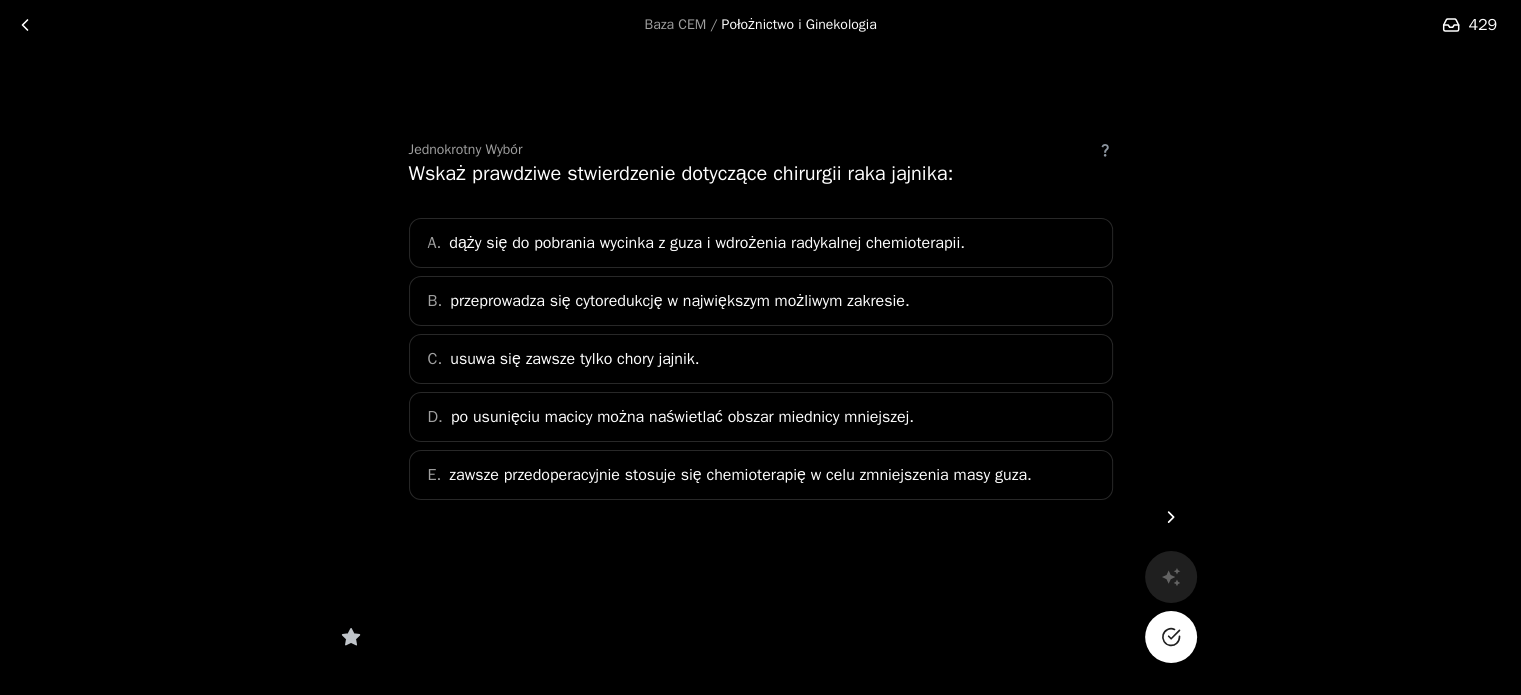 scroll, scrollTop: 0, scrollLeft: 0, axis: both 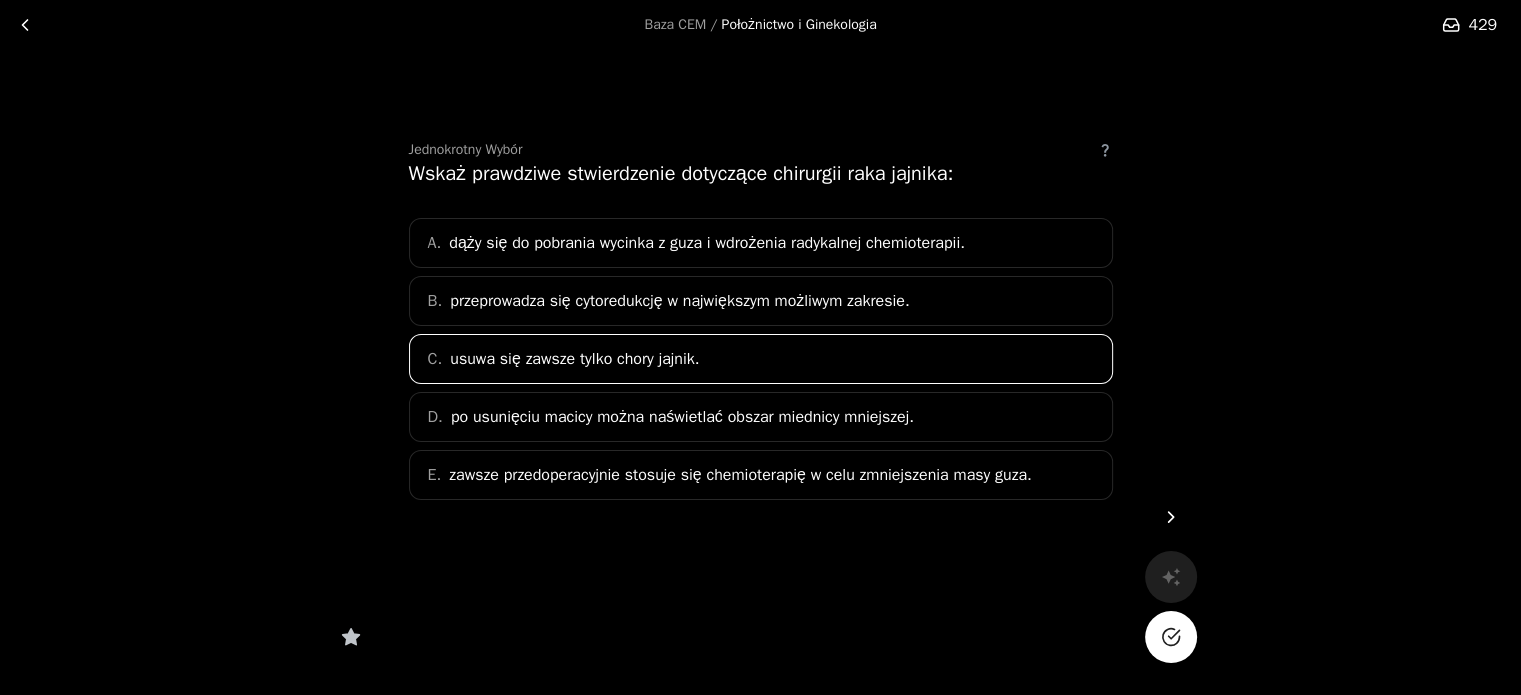 click at bounding box center [1171, 637] 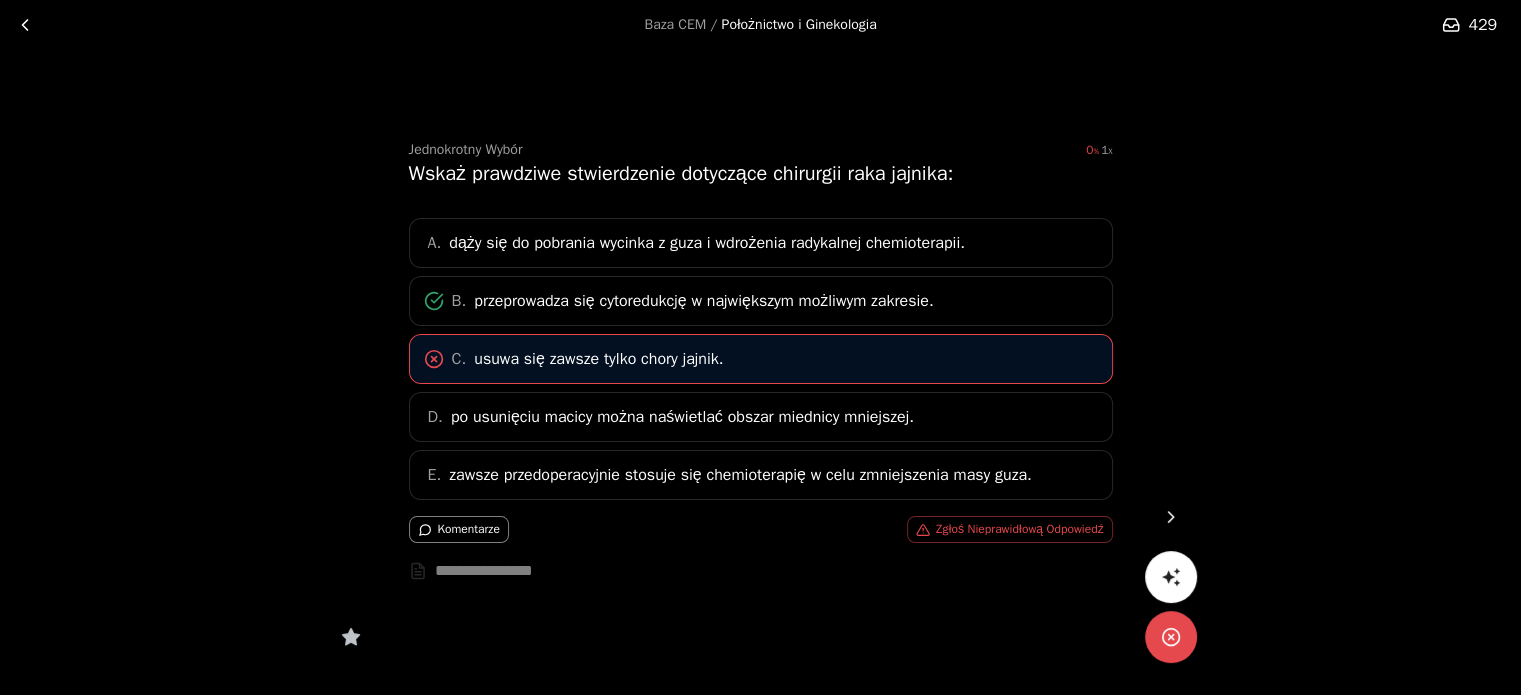 click at bounding box center (1171, 517) 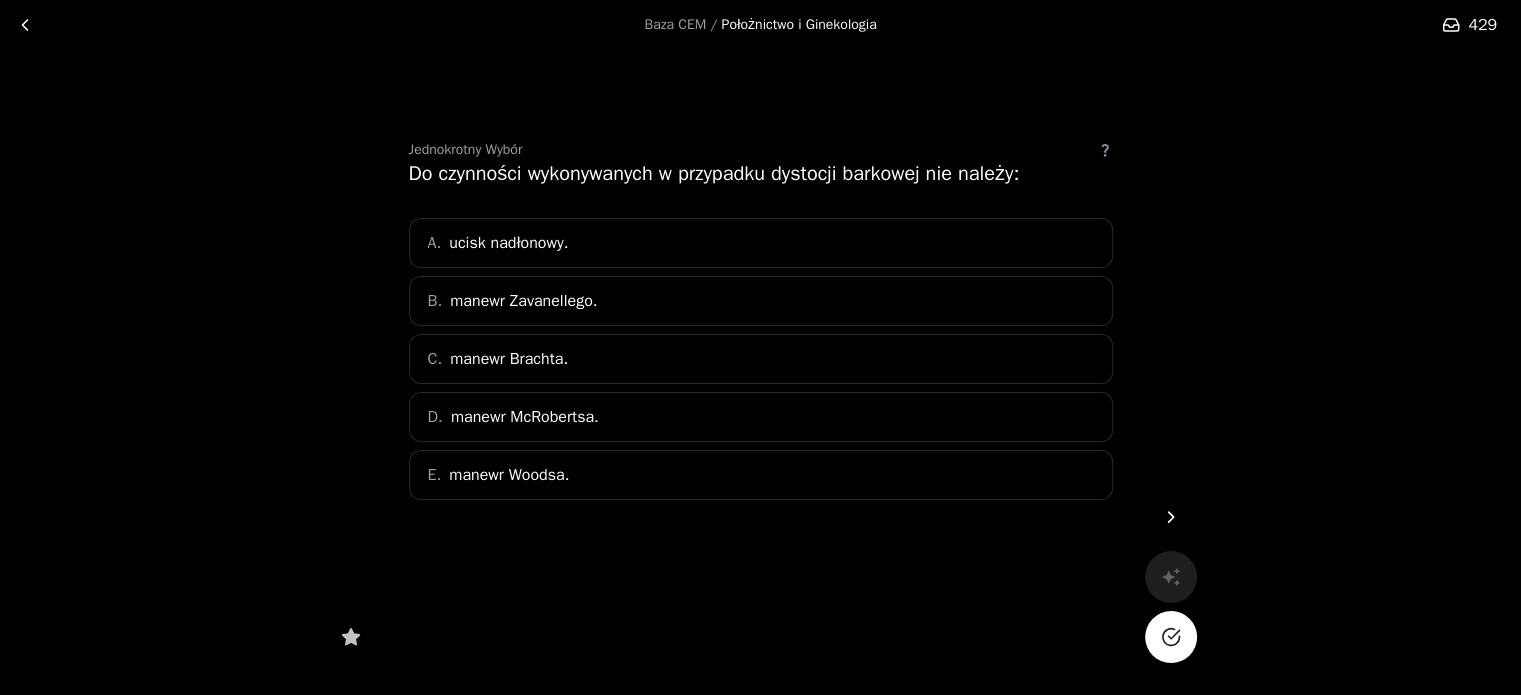 click on "C.   manewr Brachta." at bounding box center (761, 359) 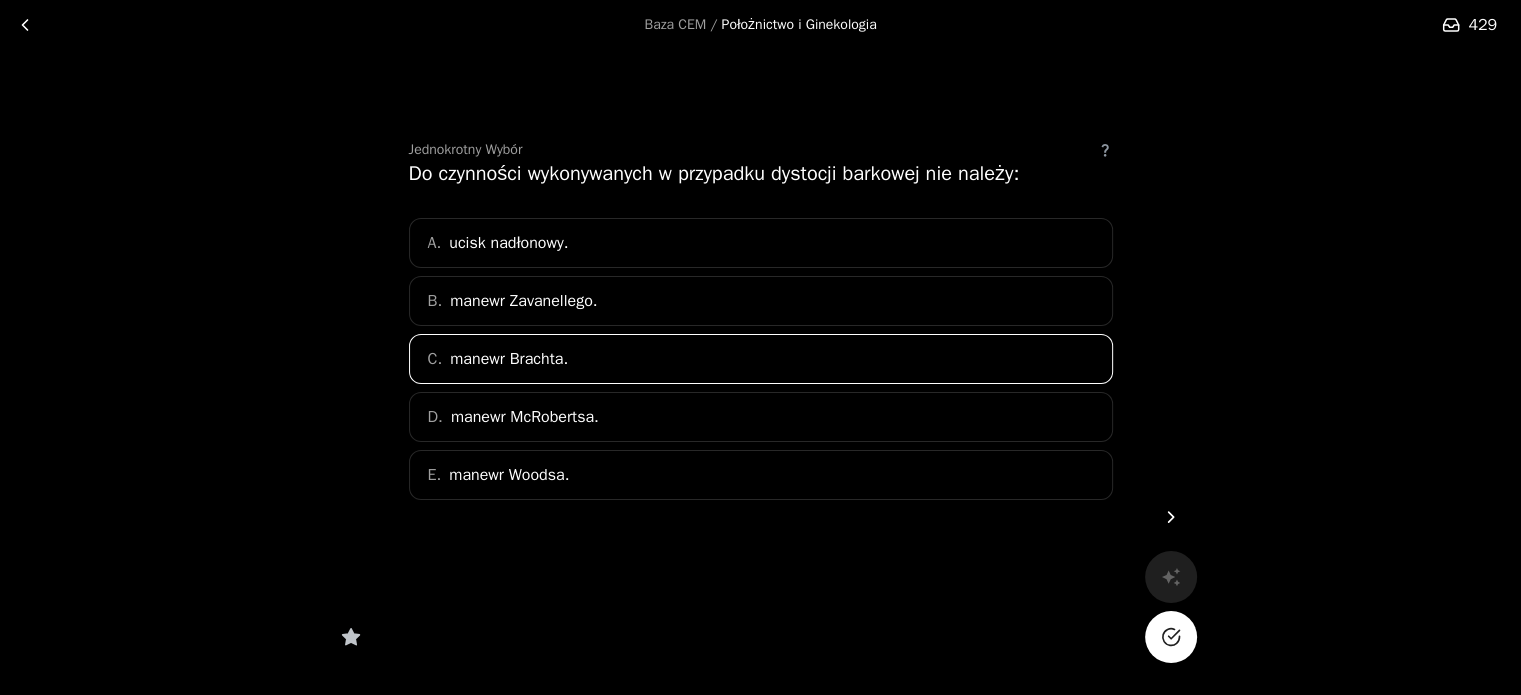 click at bounding box center [1171, 637] 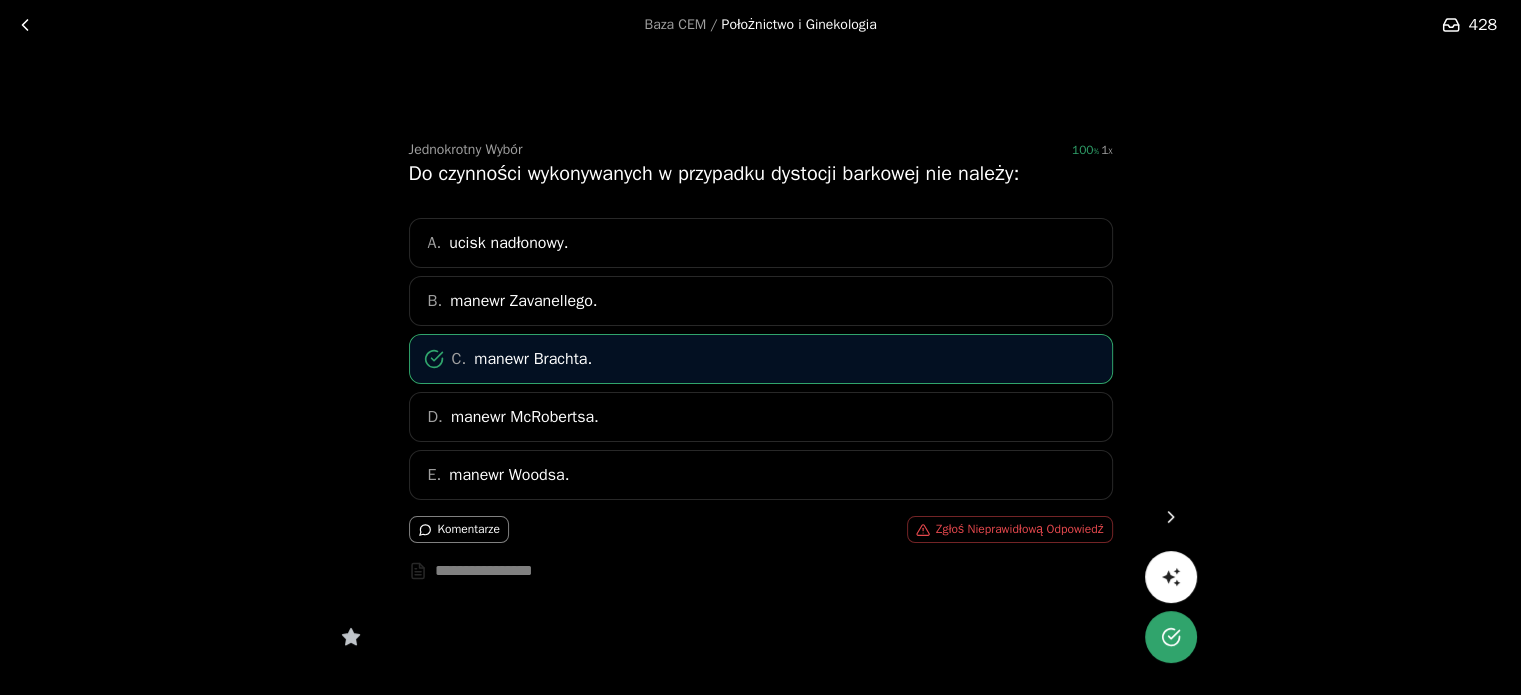 click at bounding box center (1171, 517) 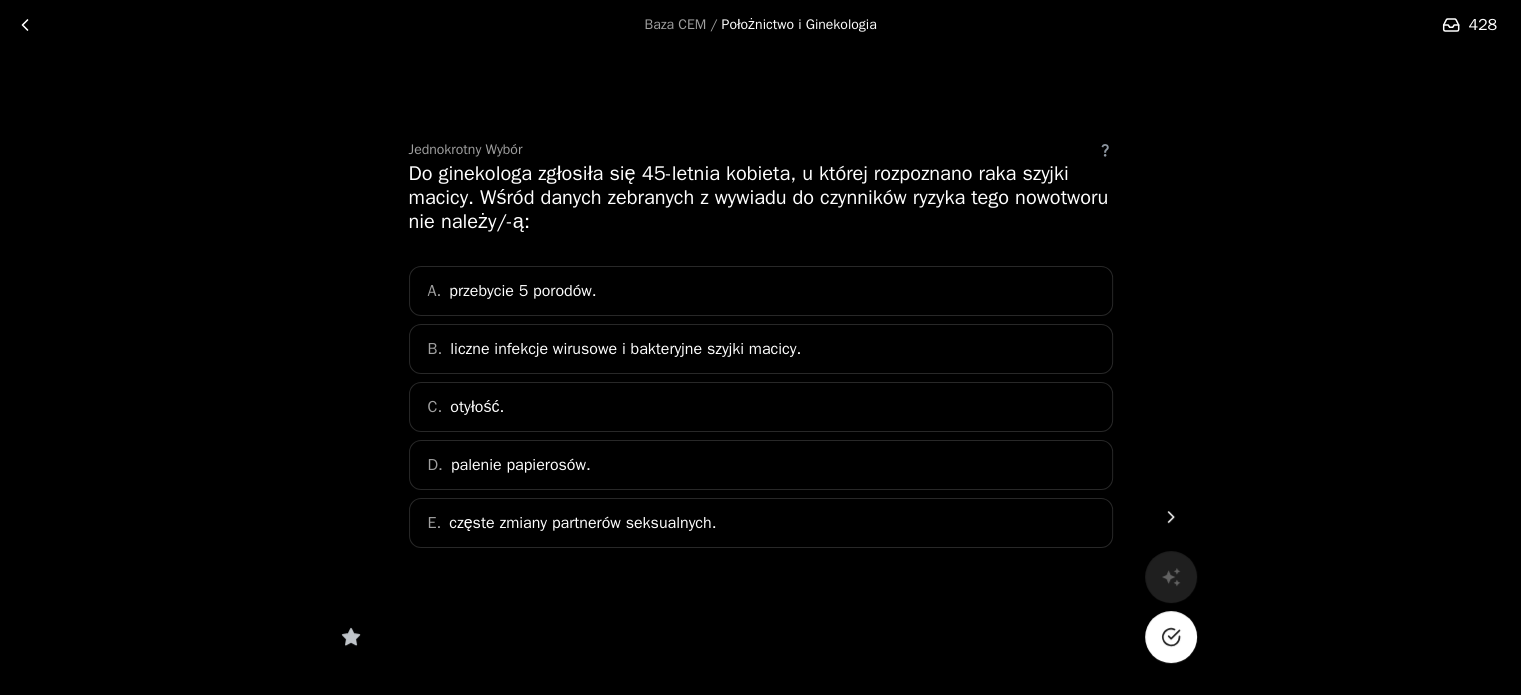click on "A.   przebycie 5 porodów." at bounding box center [761, 291] 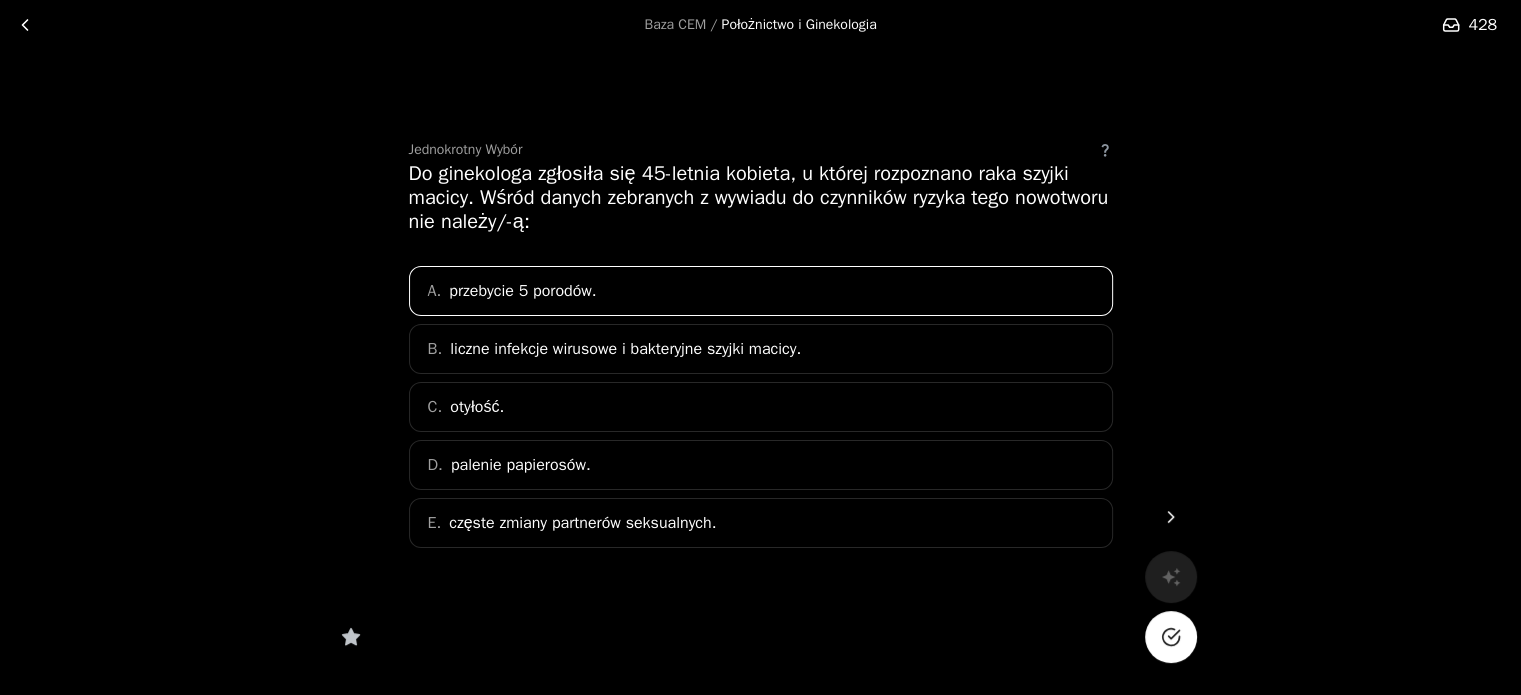 click at bounding box center (1171, 637) 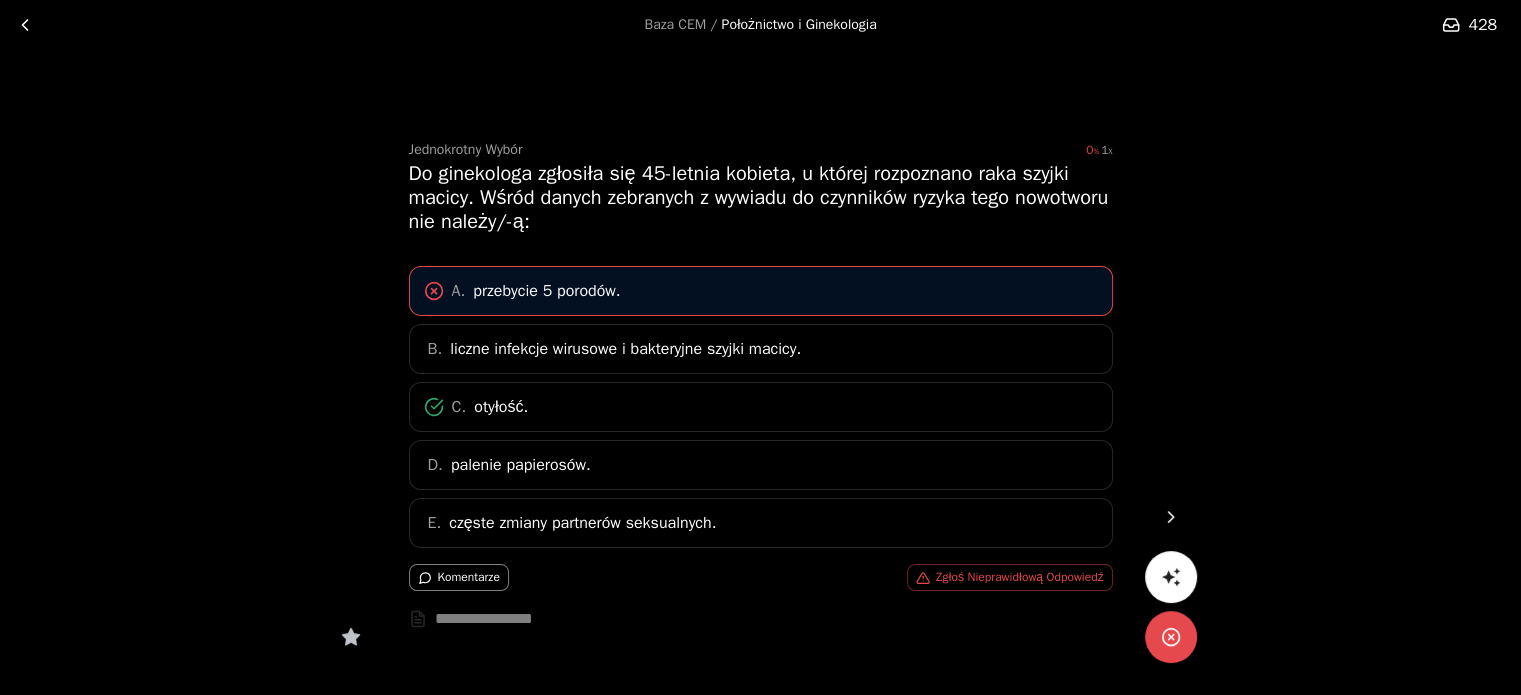 click at bounding box center (1171, 517) 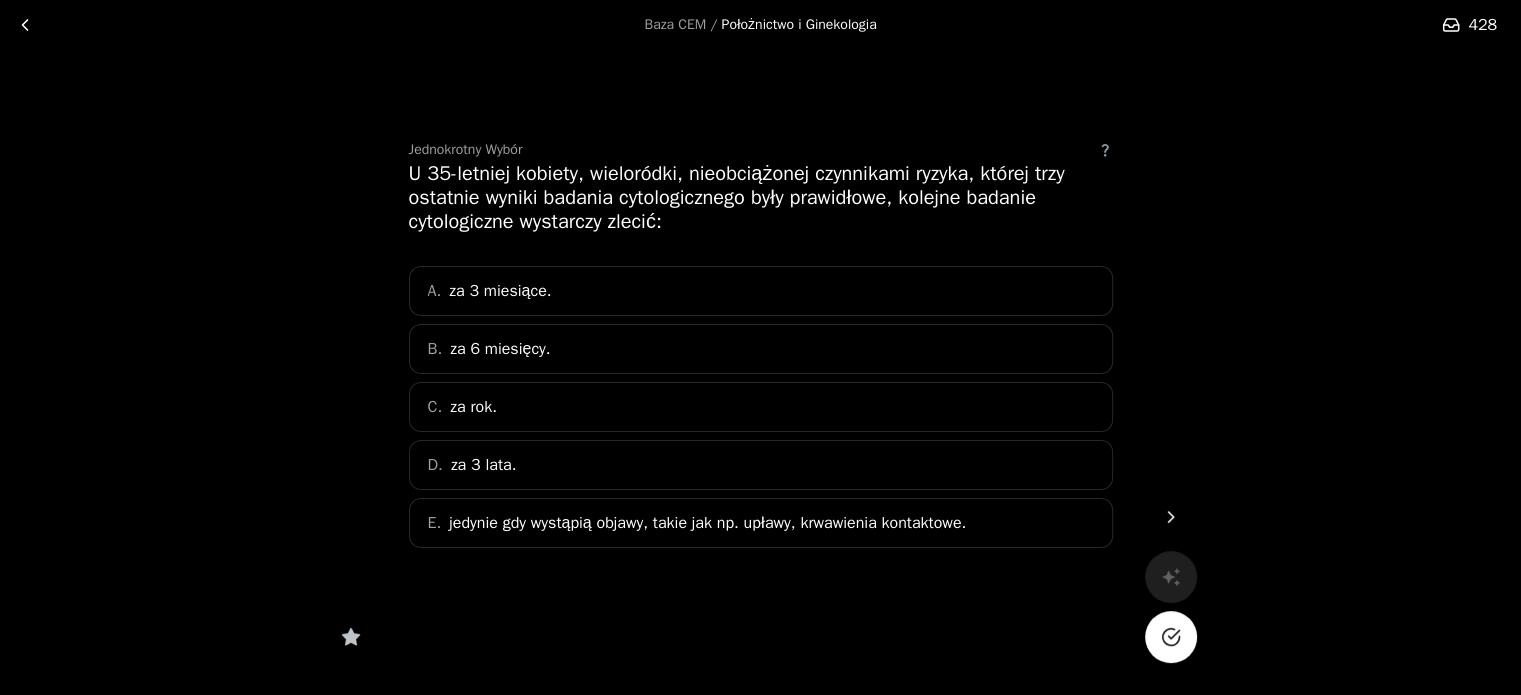 click on "D.   za 3 lata." at bounding box center (761, 465) 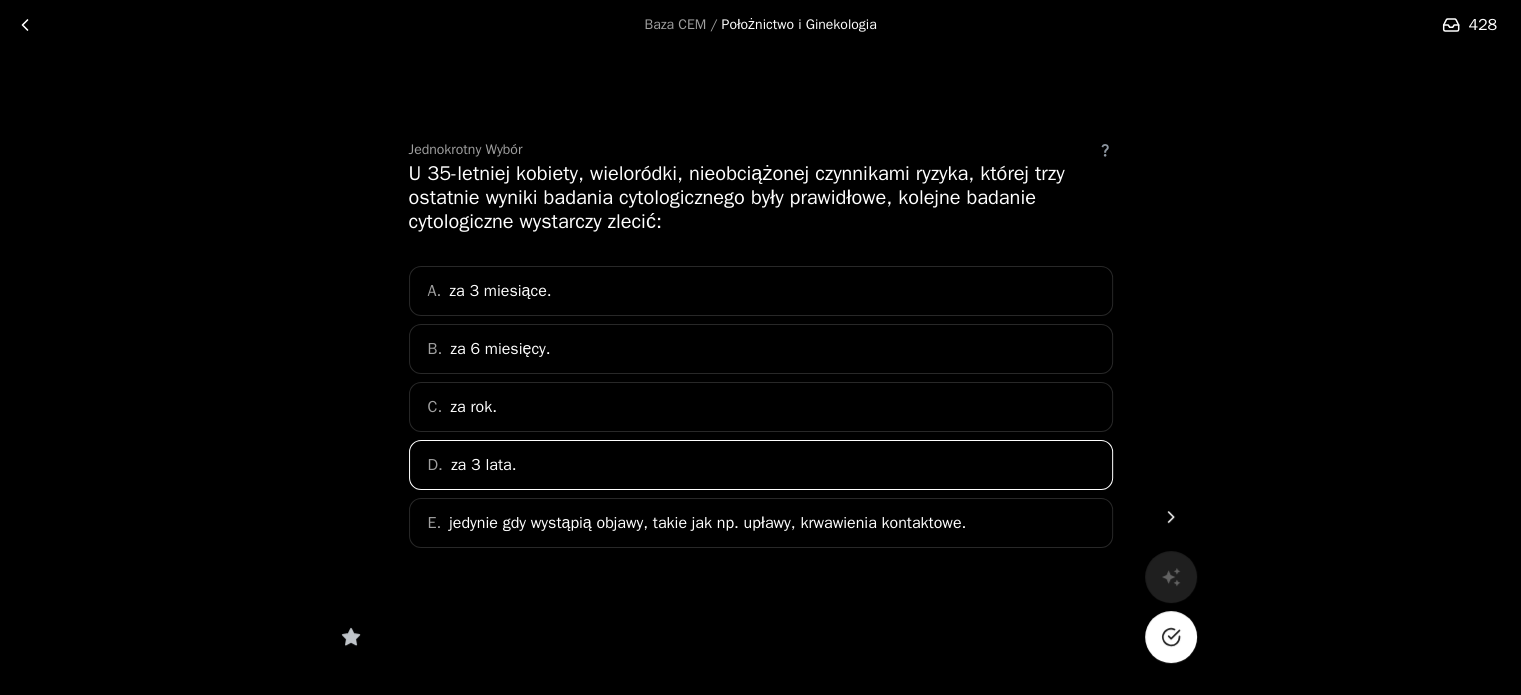 click at bounding box center (1170, 637) 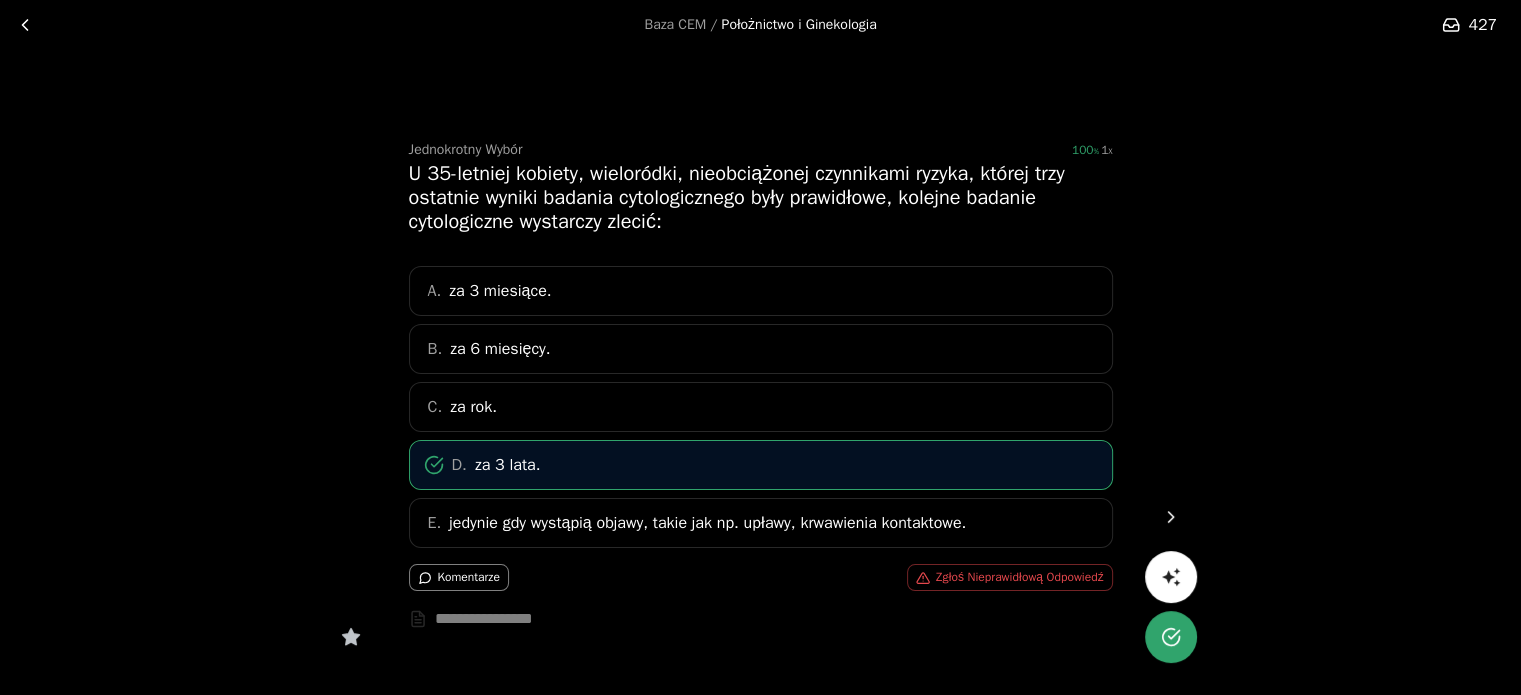 click at bounding box center (1171, 517) 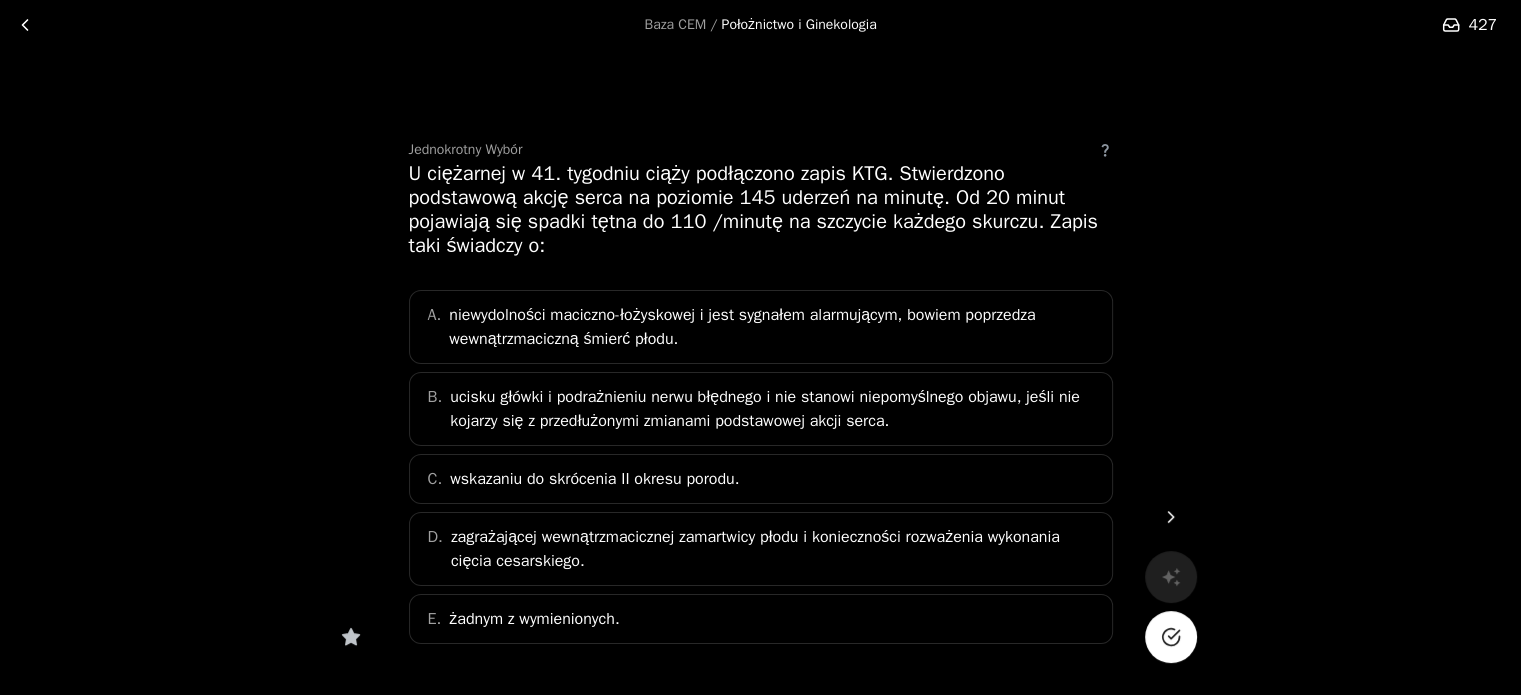 click on "ucisku główki i podrażnieniu nerwu błędnego i nie stanowi niepomyślnego objawu, jeśli nie kojarzy się z przedłużonymi zmianami podstawowej akcji serca." at bounding box center (774, 409) 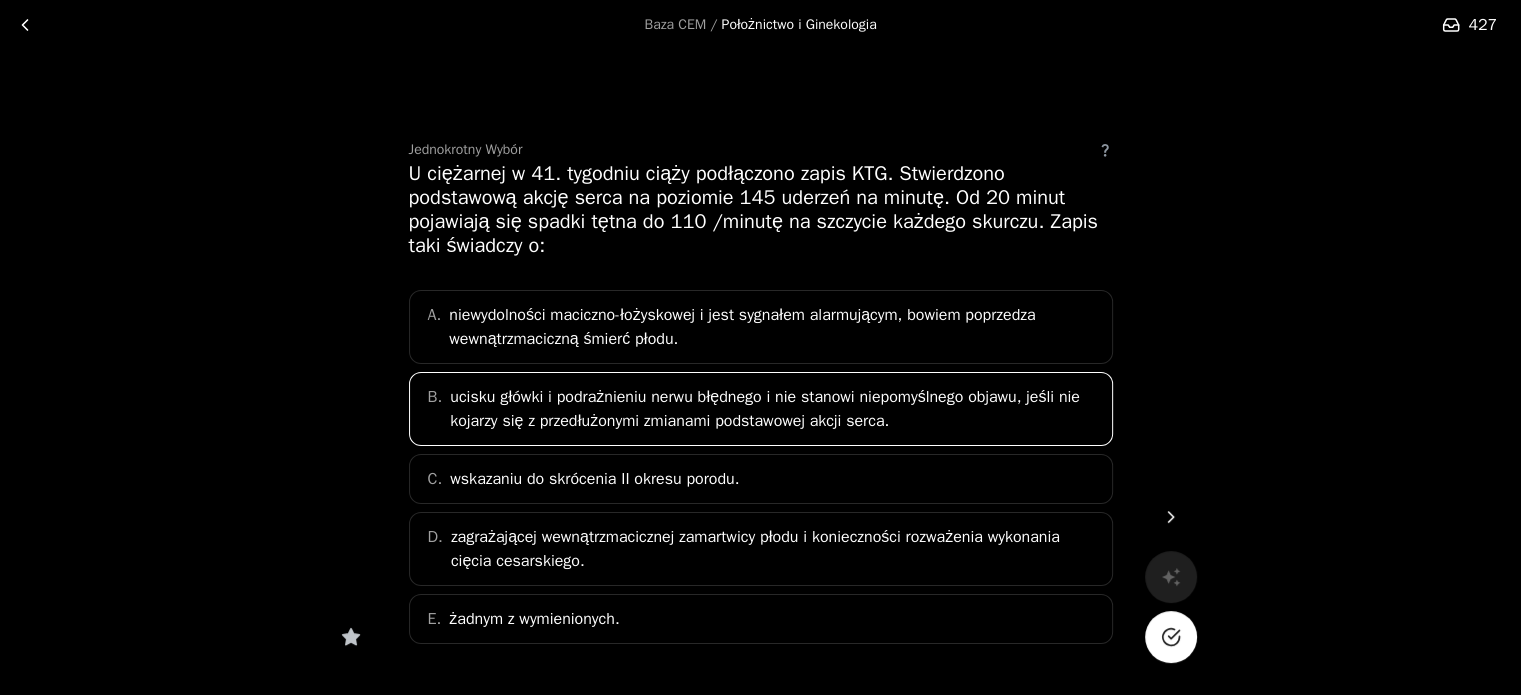 click at bounding box center (1171, 637) 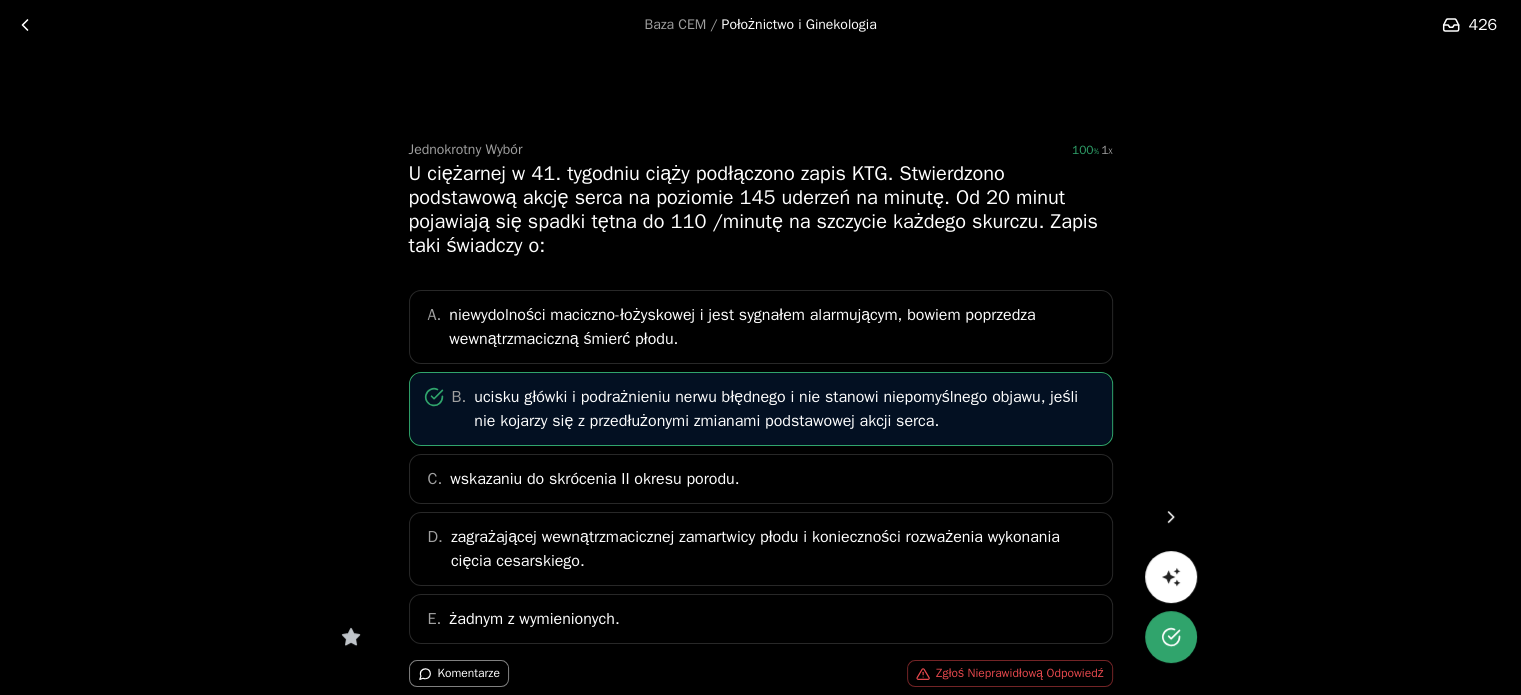 click at bounding box center (1171, 517) 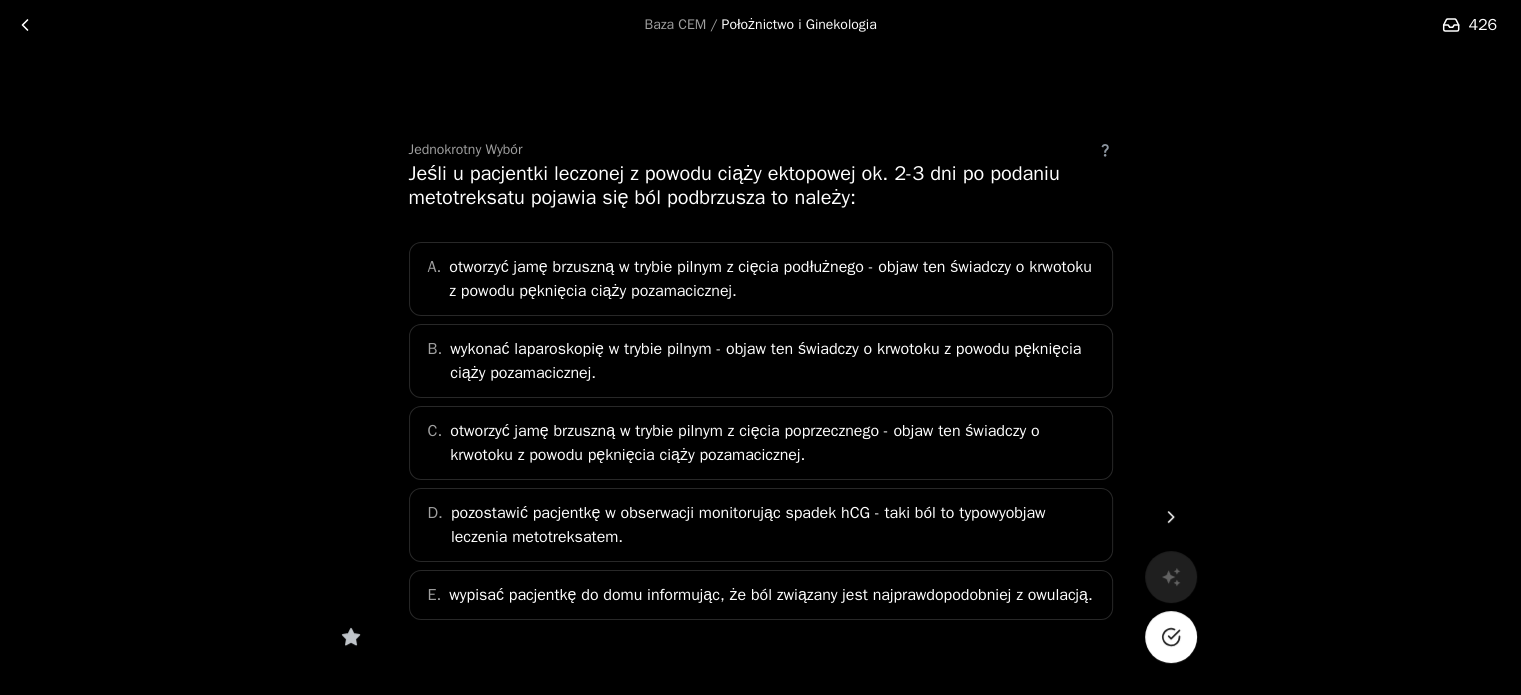click on "B.   wykonać laparoskopię w trybie pilnym - objaw ten świadczy o krwotoku z powodu pęknięcia ciąży pozamacicznej." at bounding box center [761, 361] 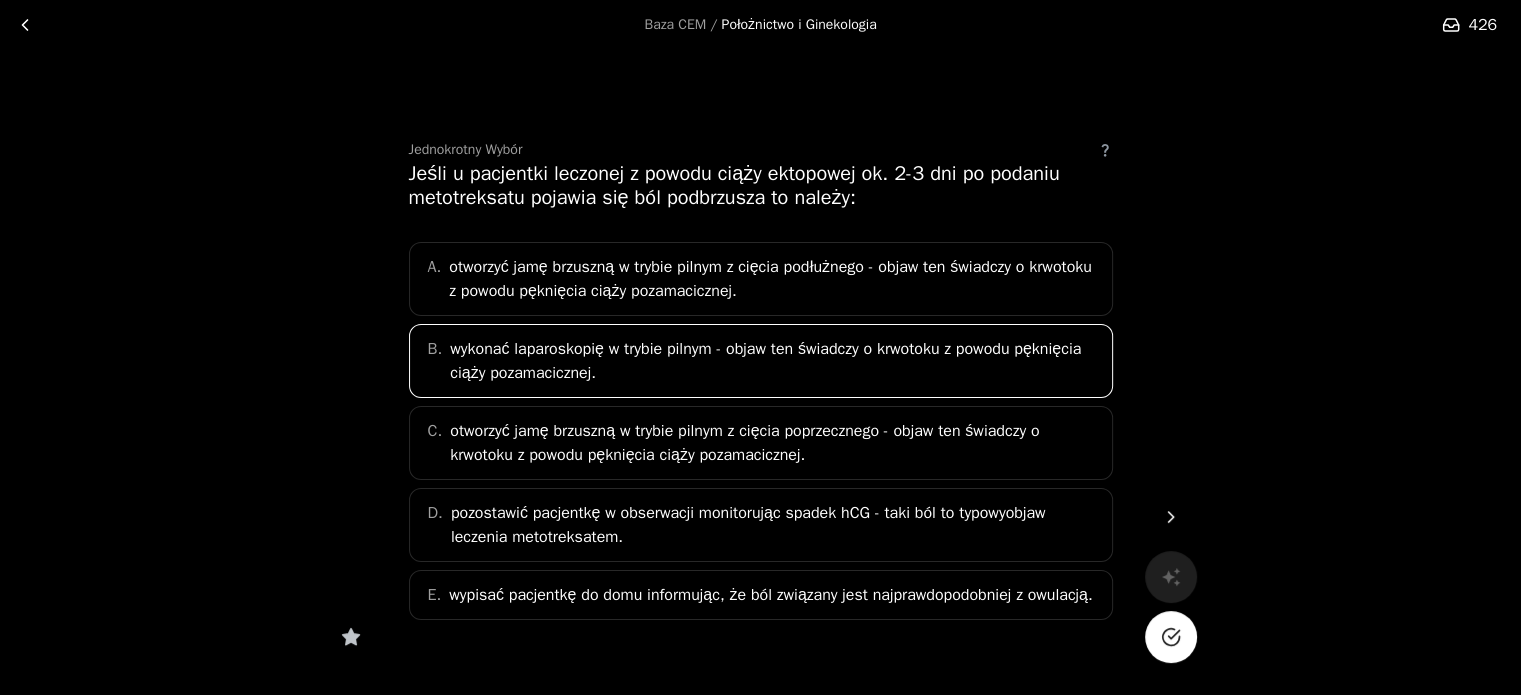 click on "pozostawić pacjentkę w obserwacji monitorując spadek hCG - taki ból to typowyobjaw leczenia metotreksatem." at bounding box center (775, 525) 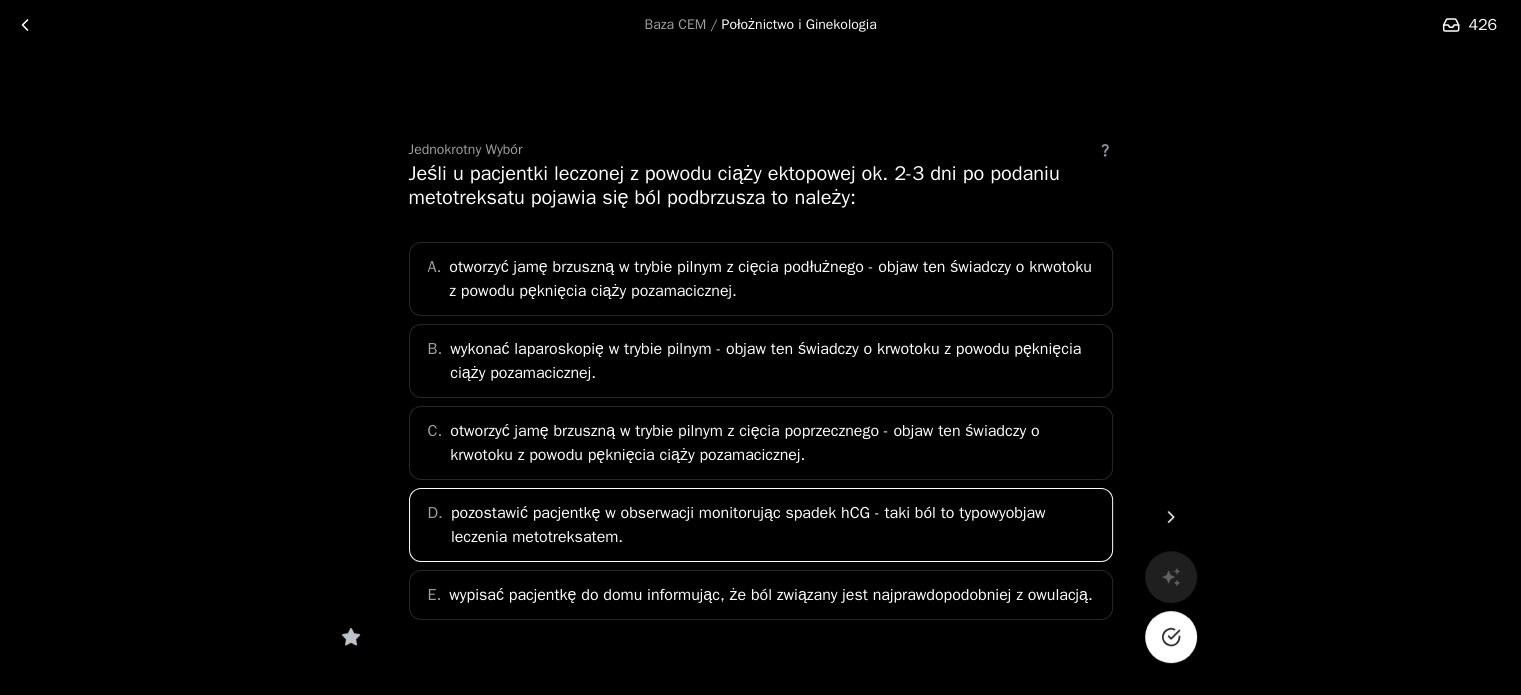 click at bounding box center (1171, 637) 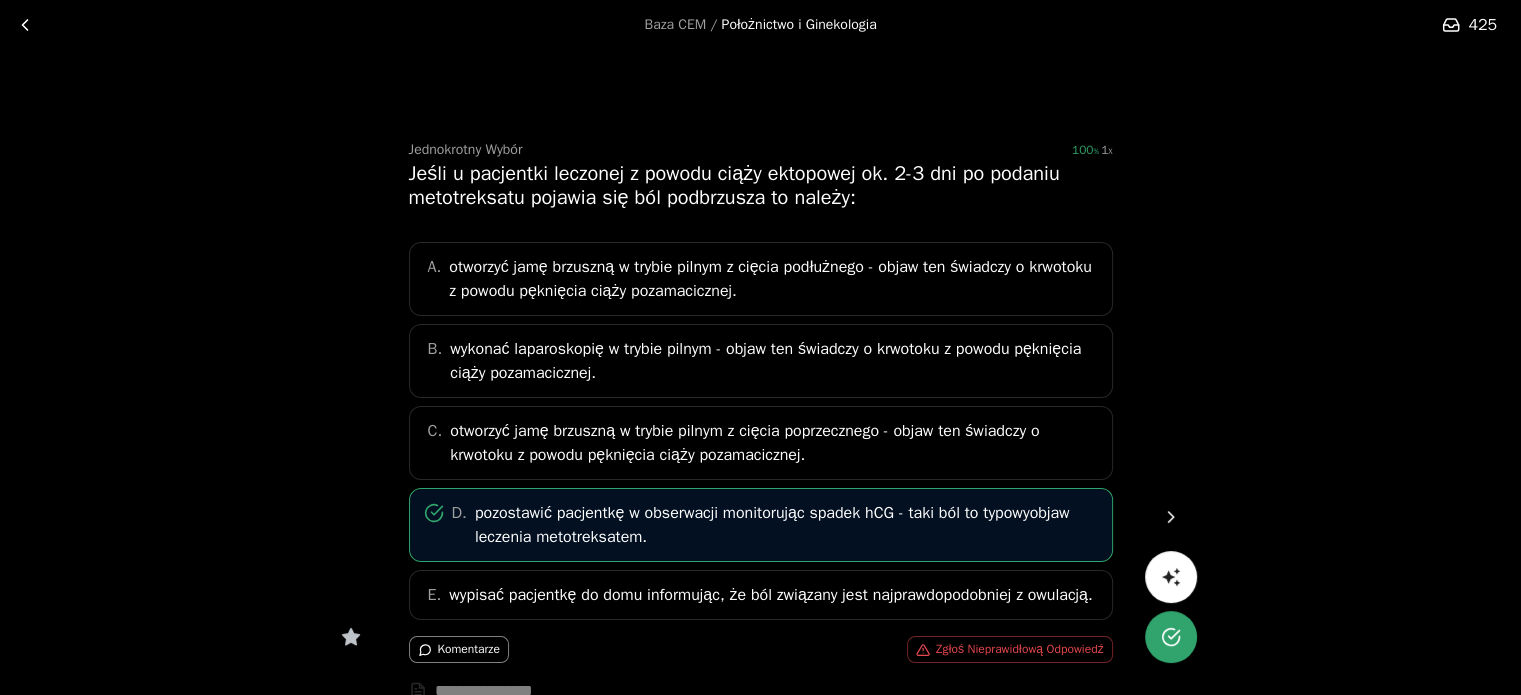 click at bounding box center (1171, 517) 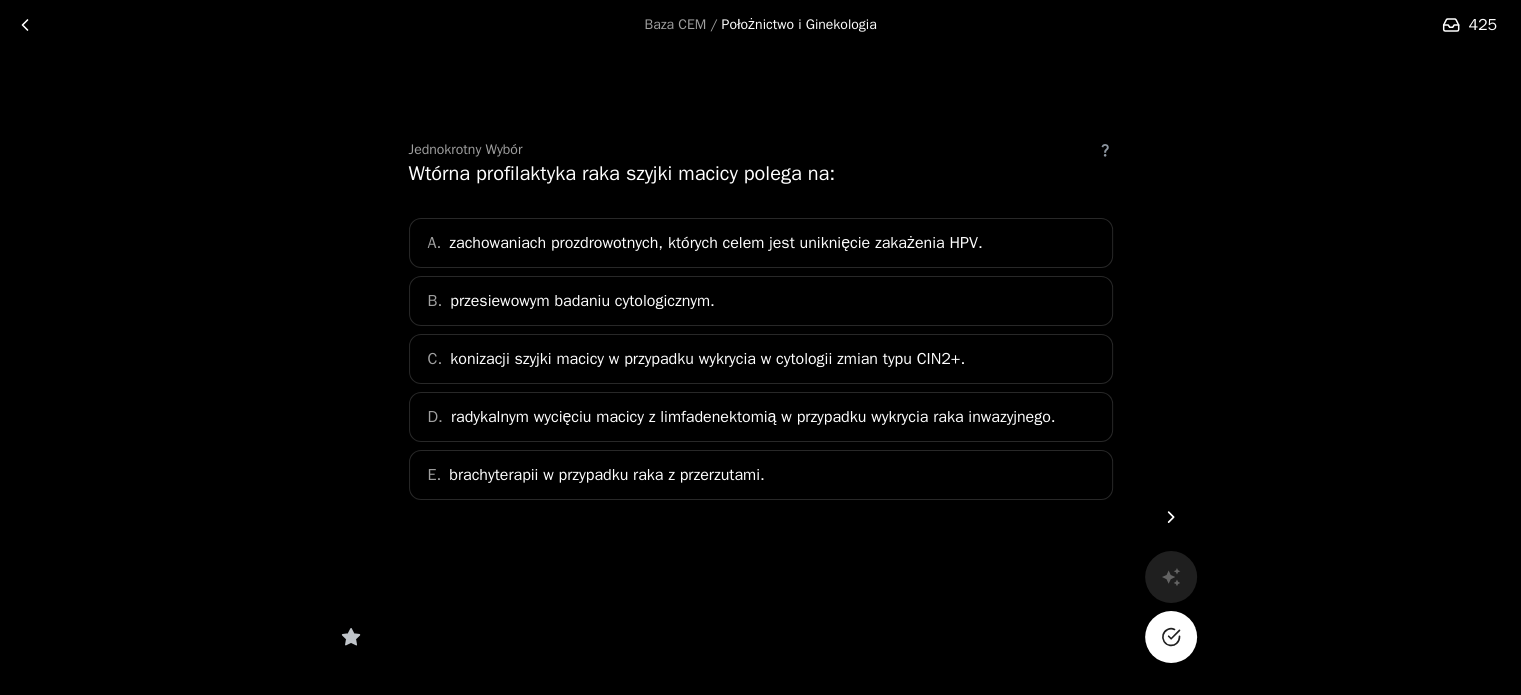click on "B.   przesiewowym badaniu cytologicznym." at bounding box center [761, 301] 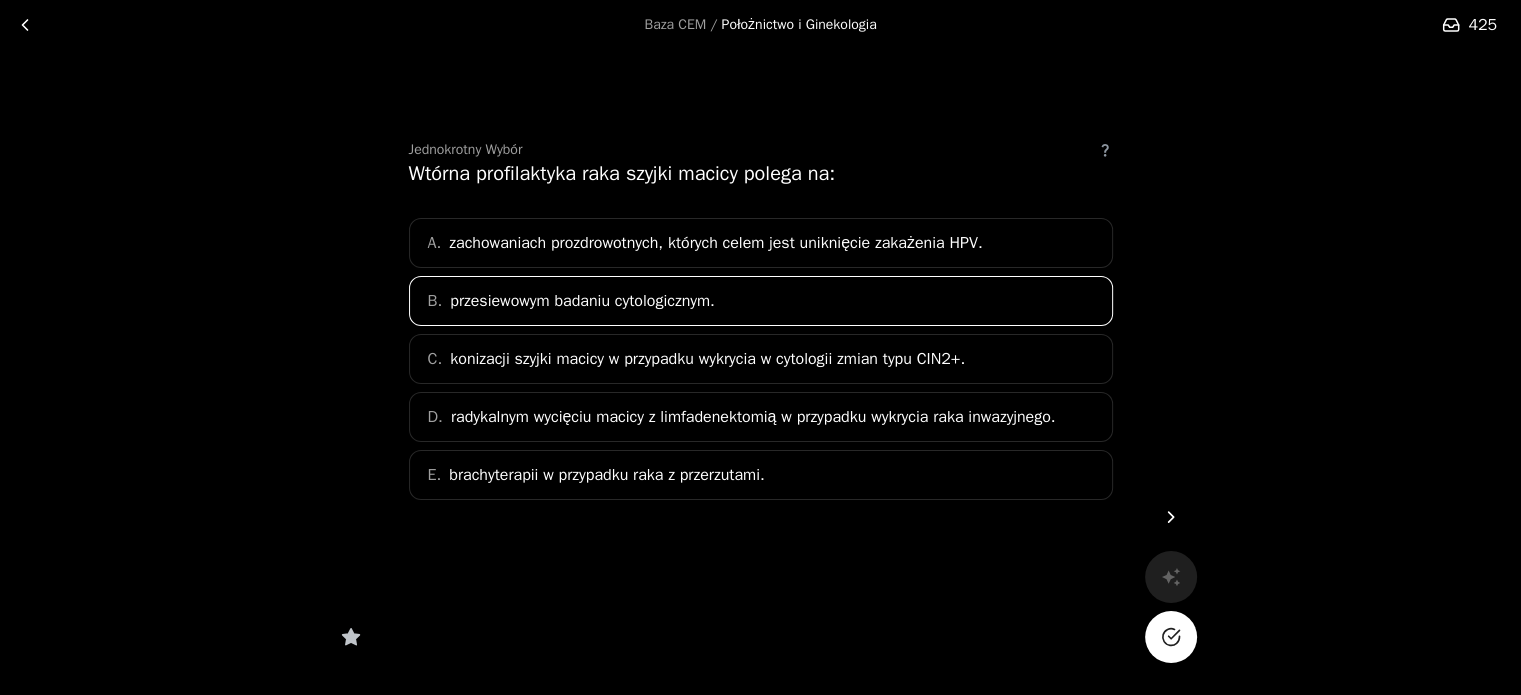 click at bounding box center [1171, 517] 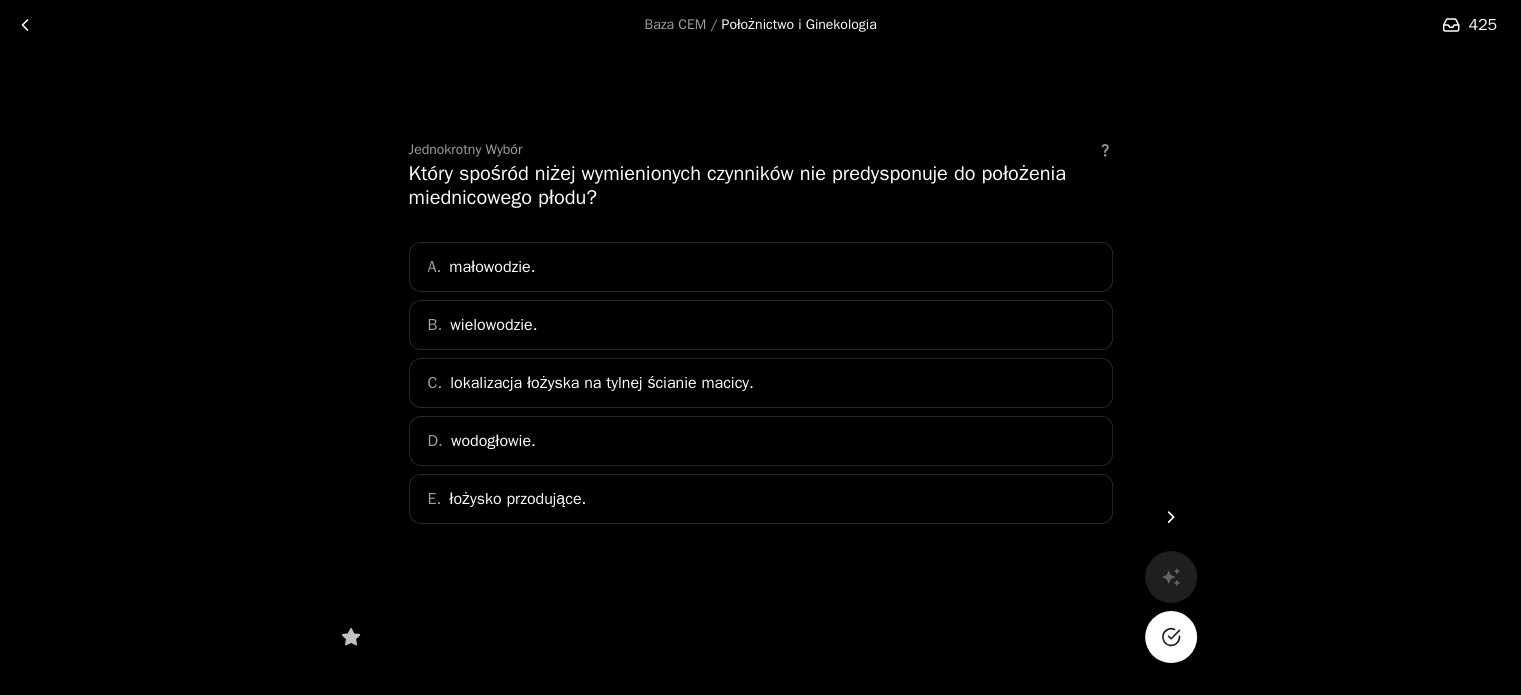 click on "C.   lokalizacja łożyska na tylnej ścianie macicy." at bounding box center (761, 383) 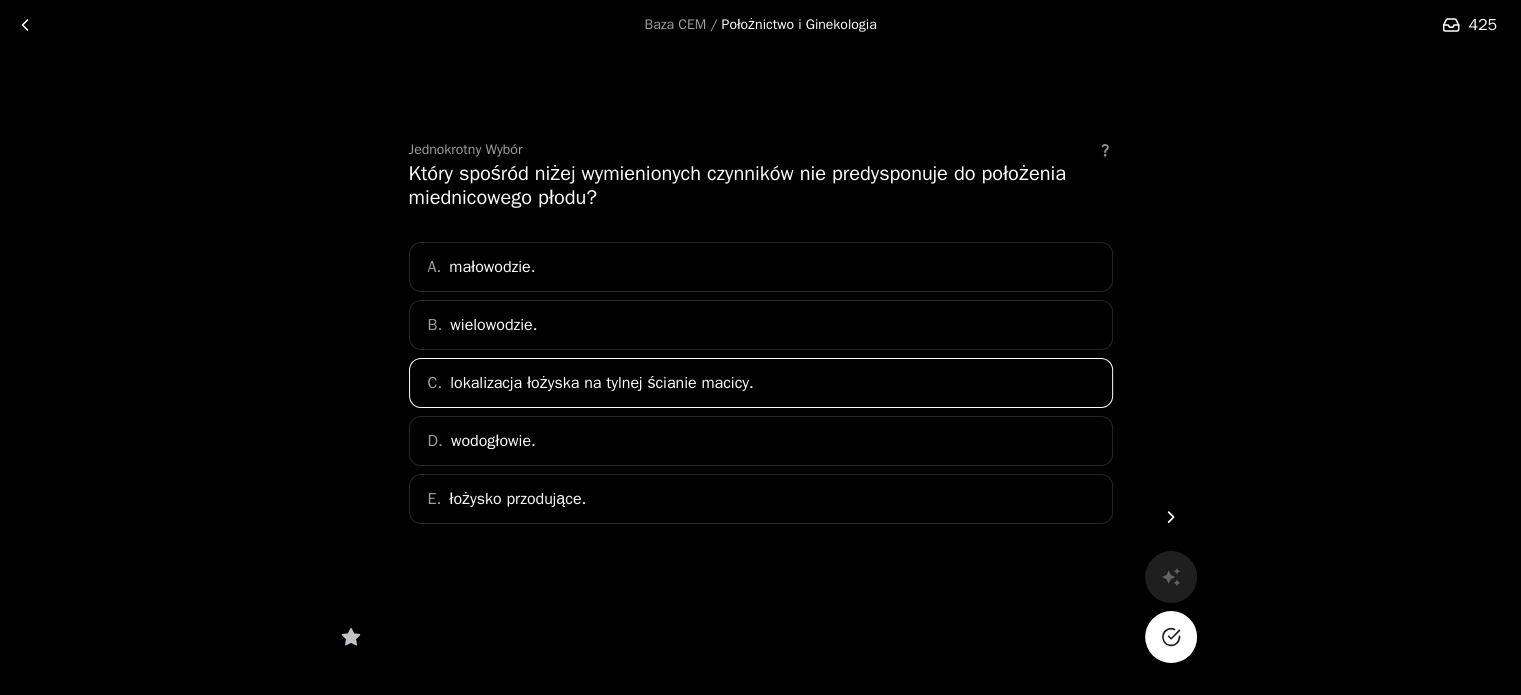 click at bounding box center [1171, 637] 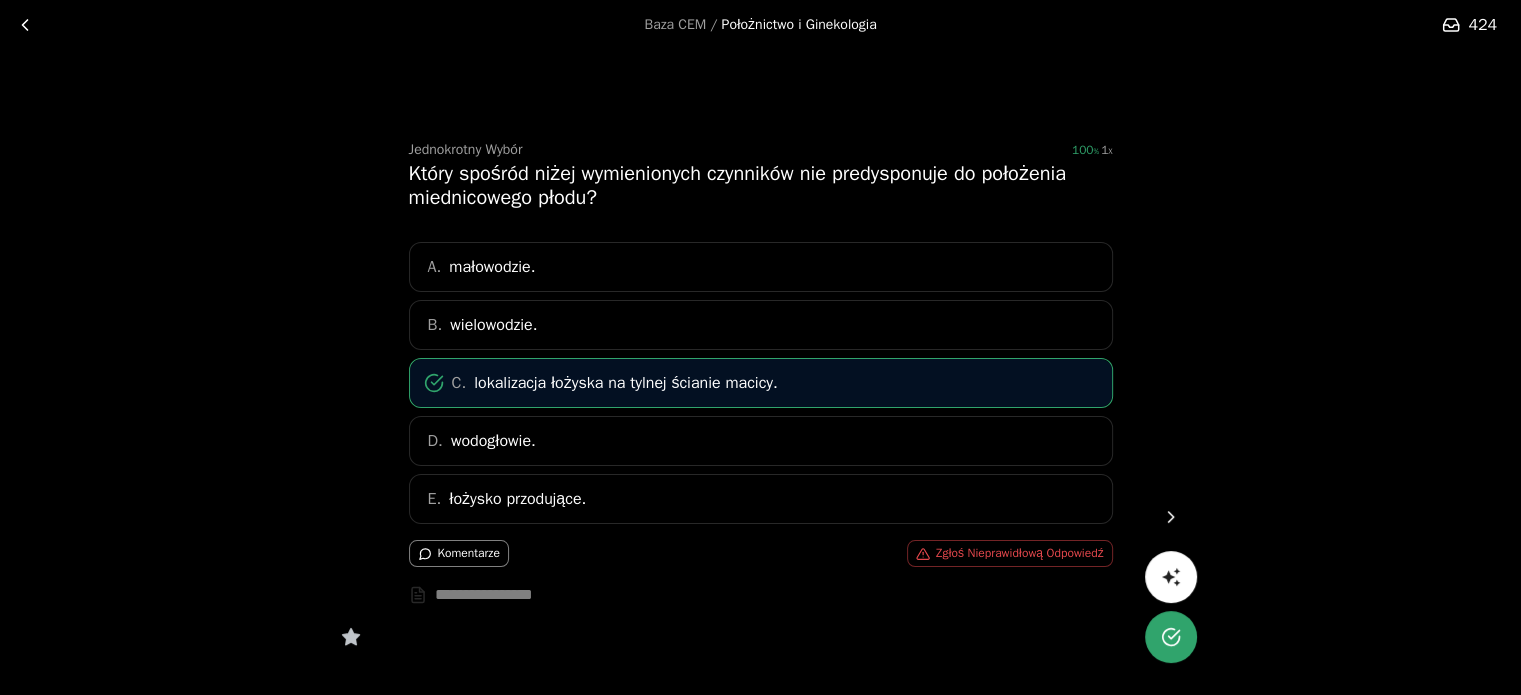 drag, startPoint x: 1183, startPoint y: 641, endPoint x: 1173, endPoint y: 518, distance: 123.40584 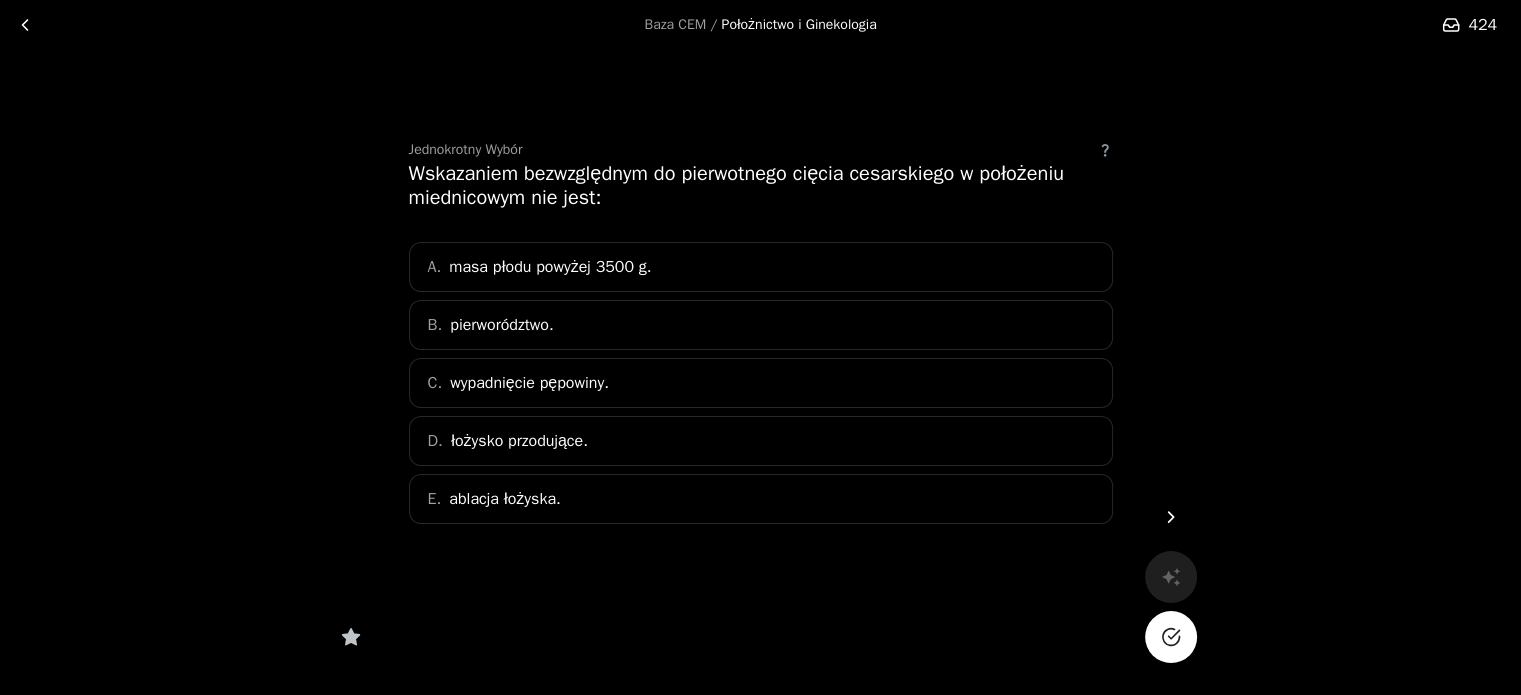 click on "B.   pierworództwo." at bounding box center (761, 325) 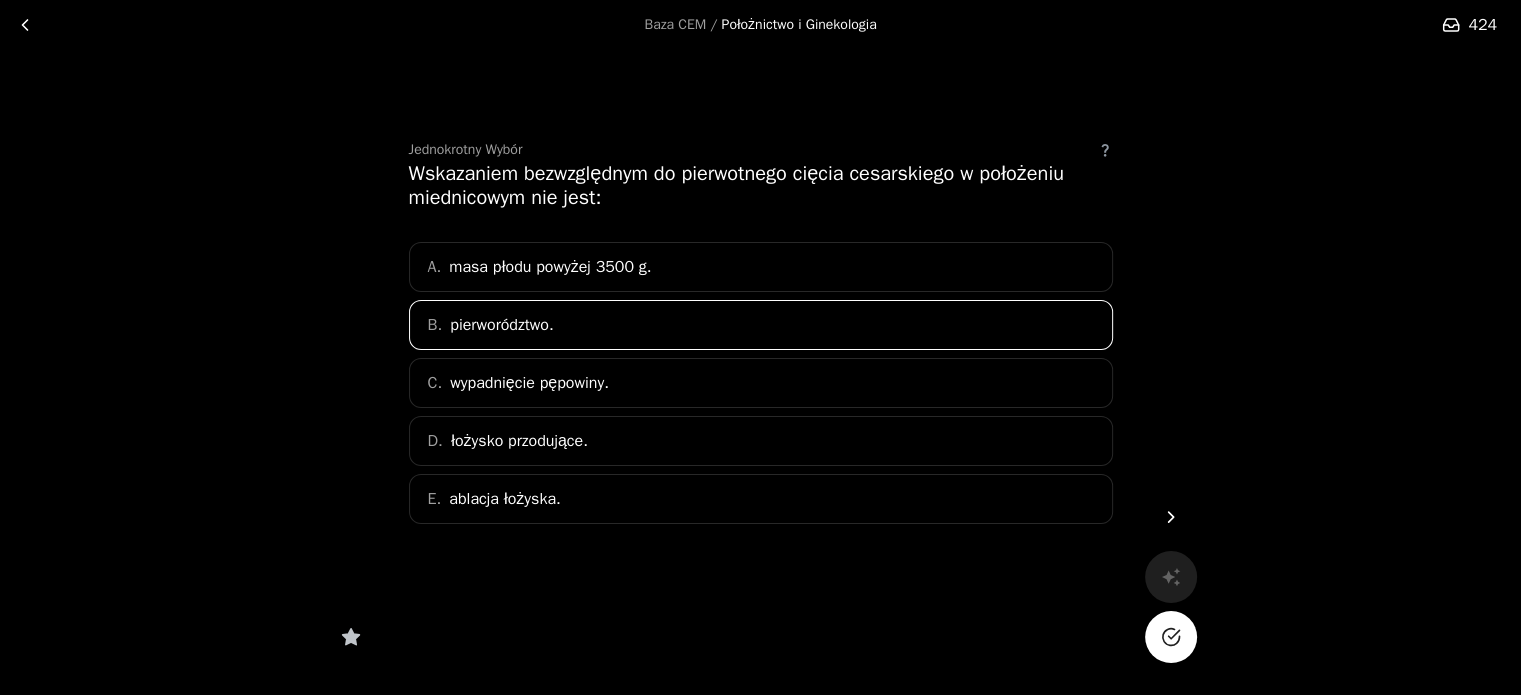 click at bounding box center (1171, 637) 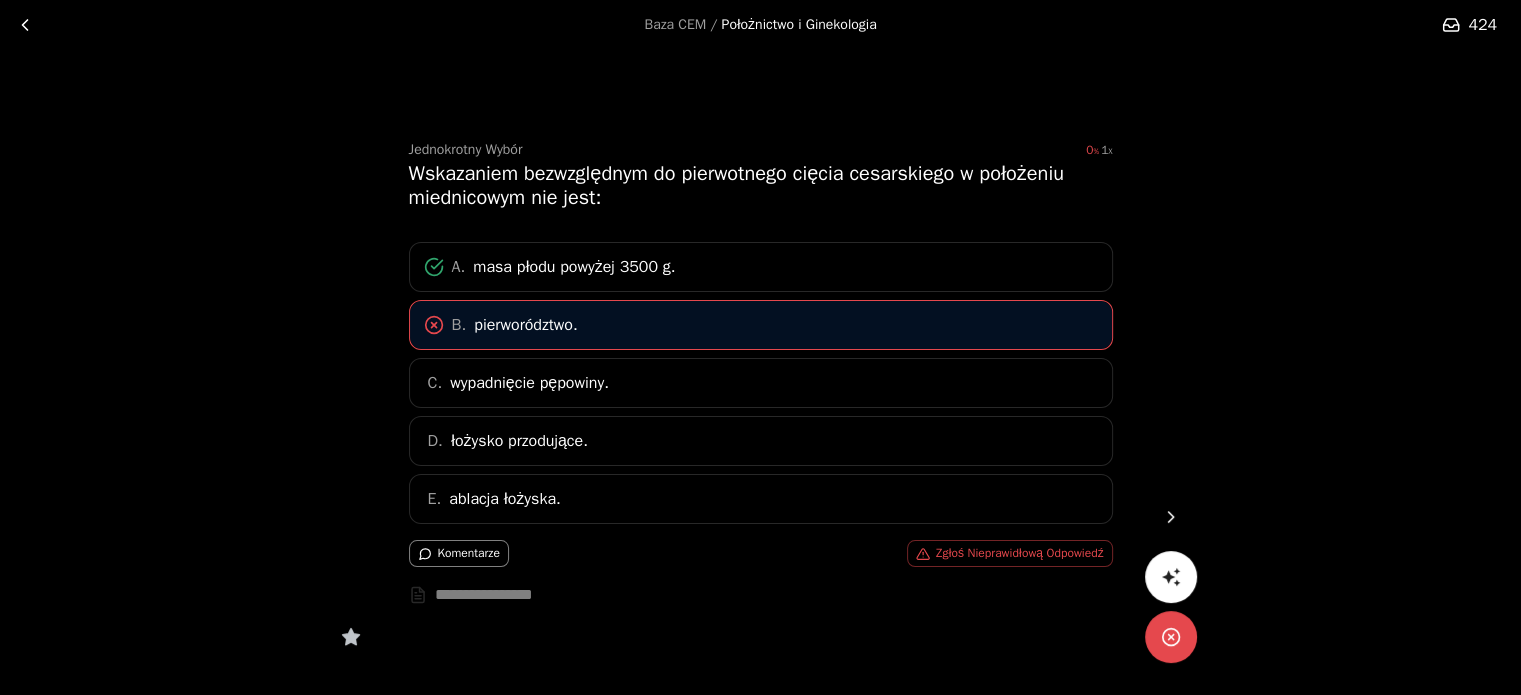 click at bounding box center [1171, 517] 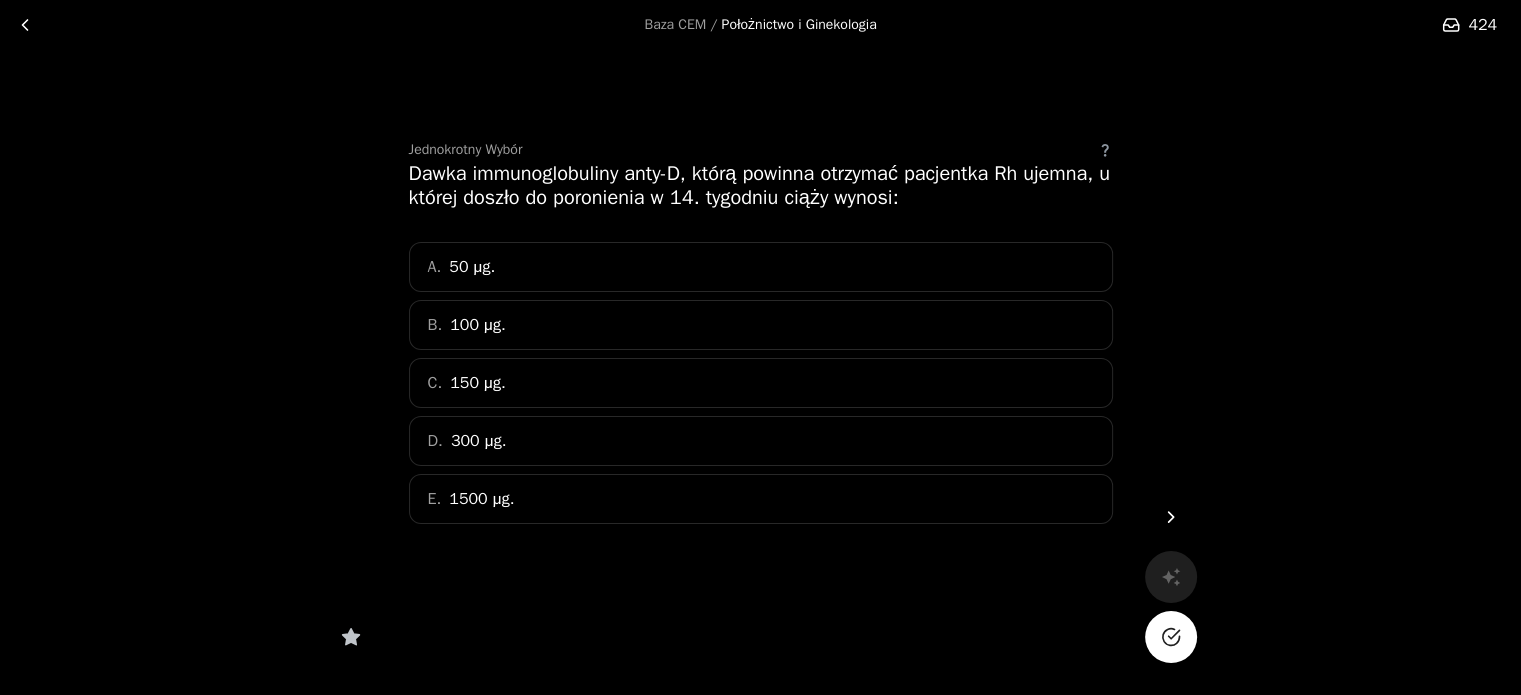 click on "A.   50 μg." at bounding box center (761, 267) 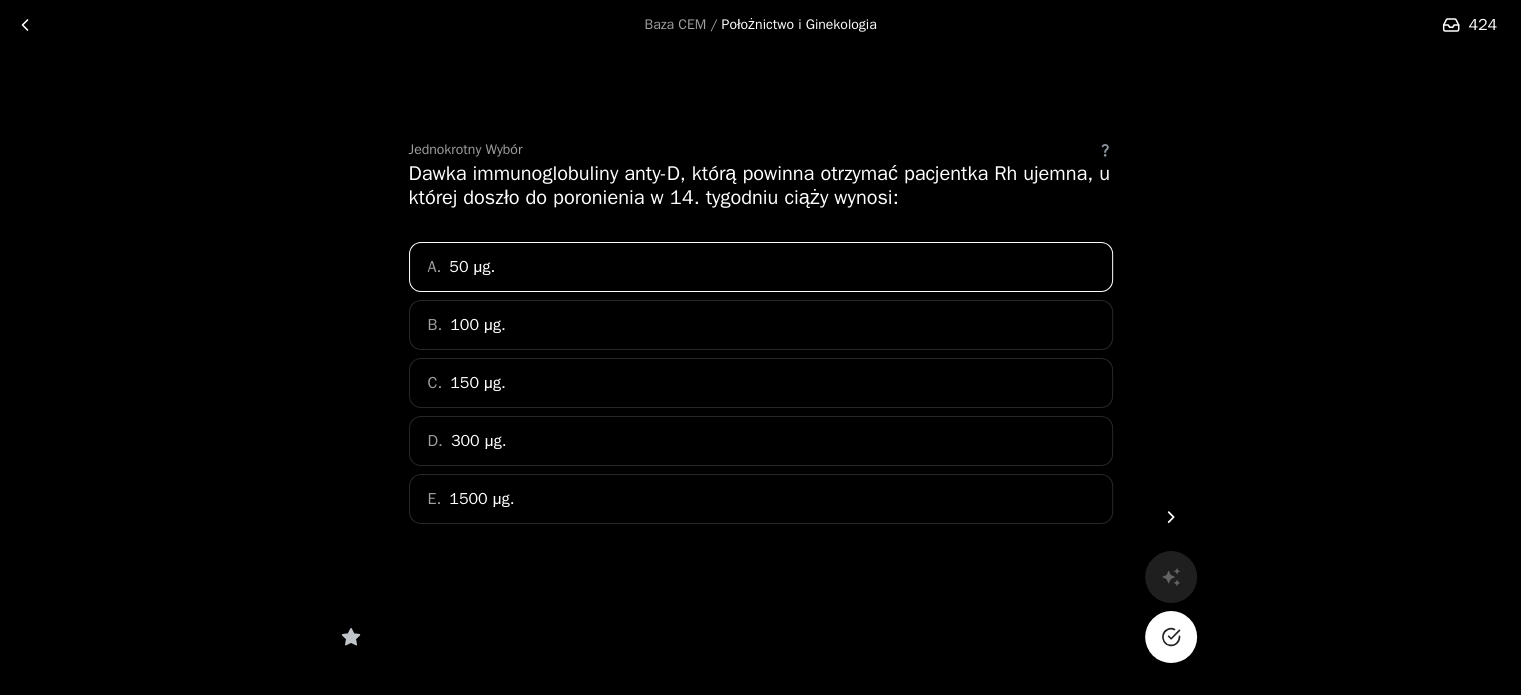 click at bounding box center [1171, 637] 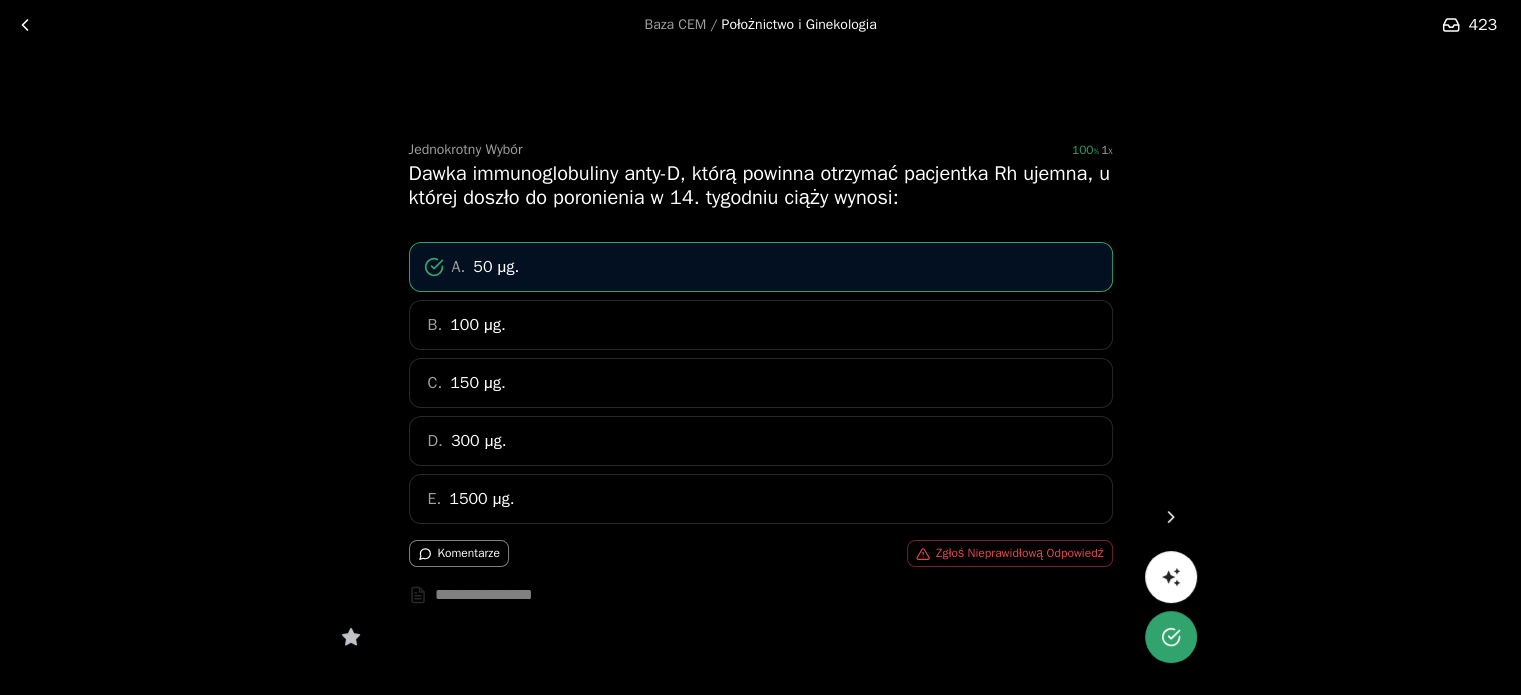 click at bounding box center [1170, 517] 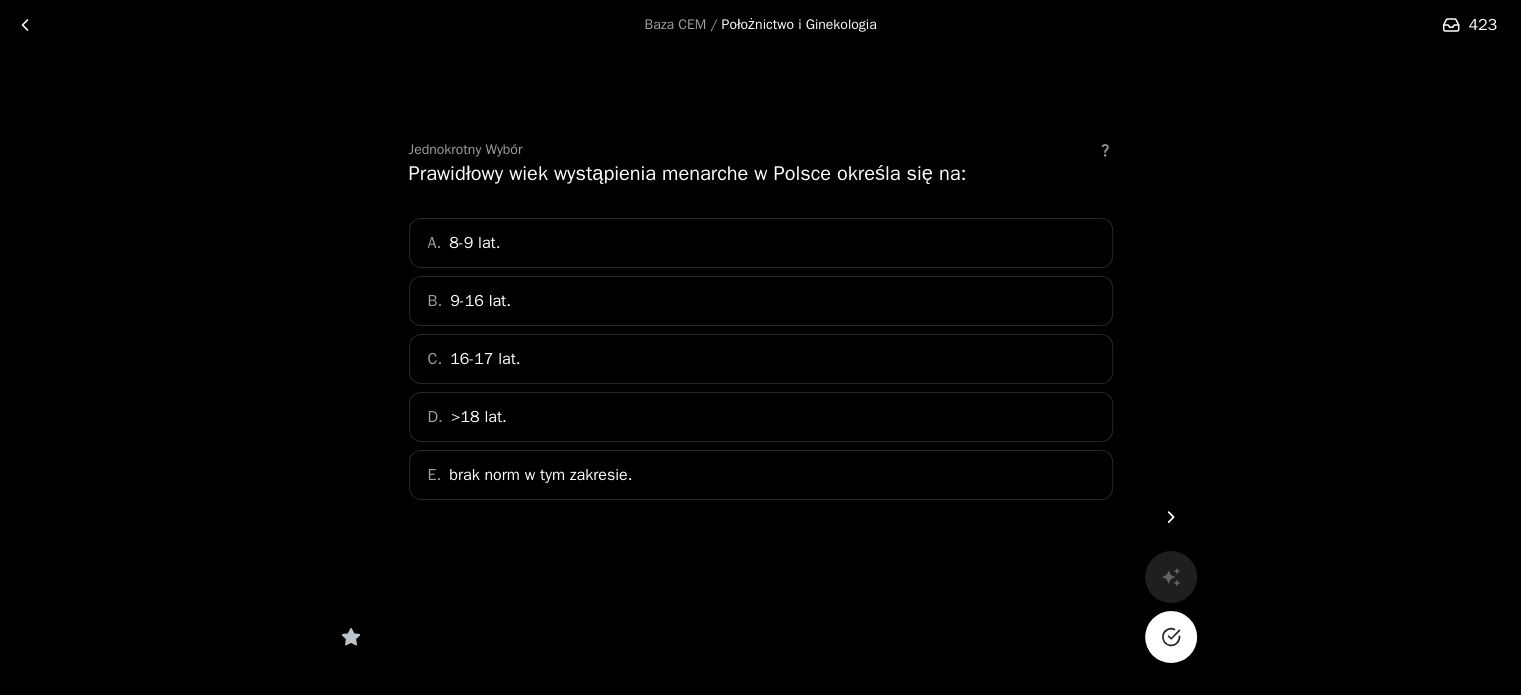 click on "B.   9-16 lat." at bounding box center (761, 301) 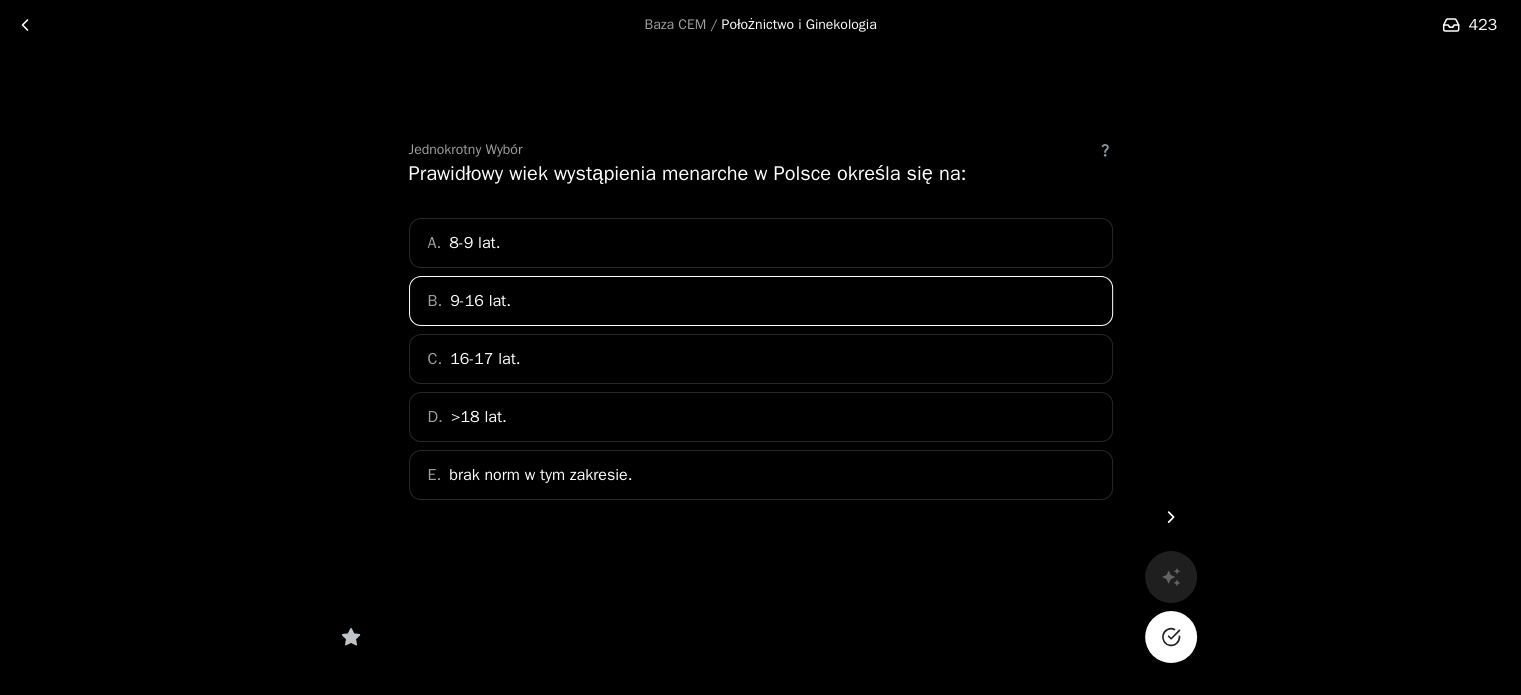click at bounding box center (1170, 637) 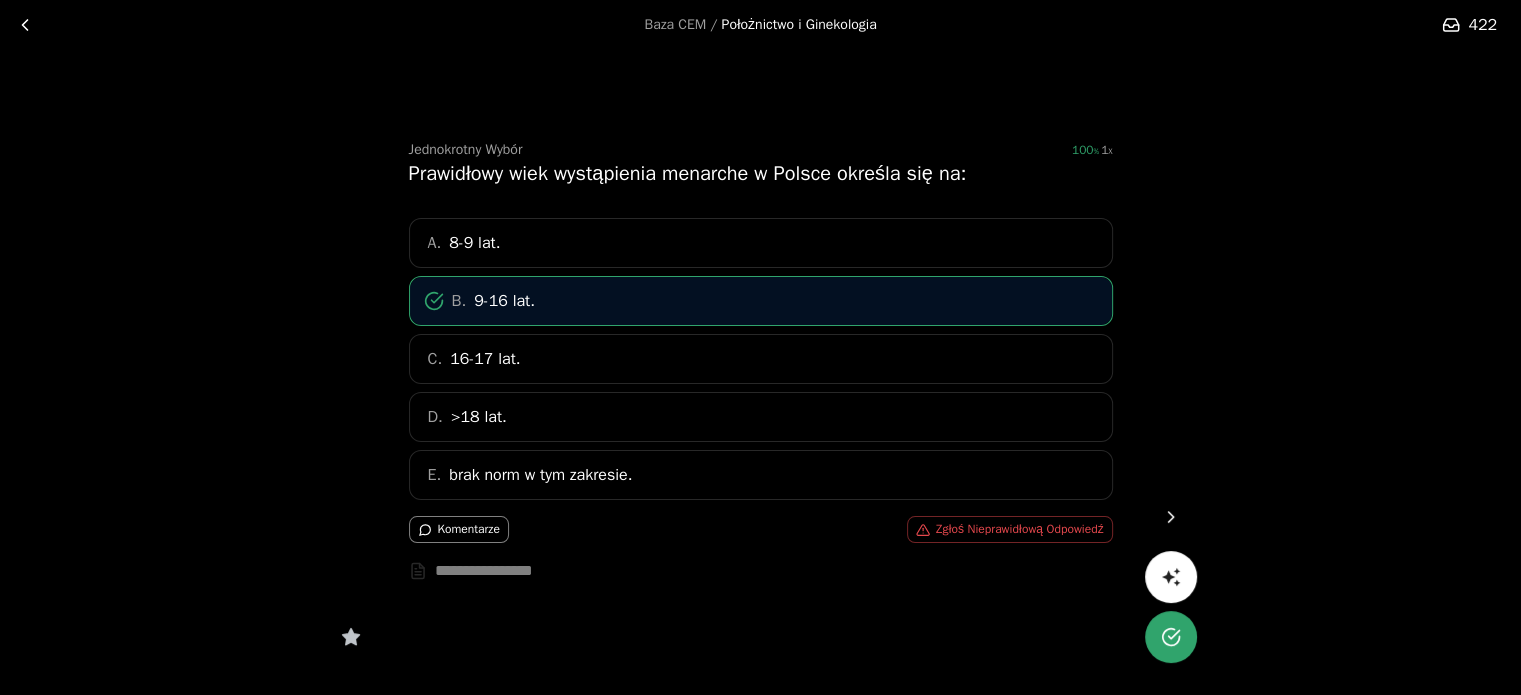 click at bounding box center [1171, 517] 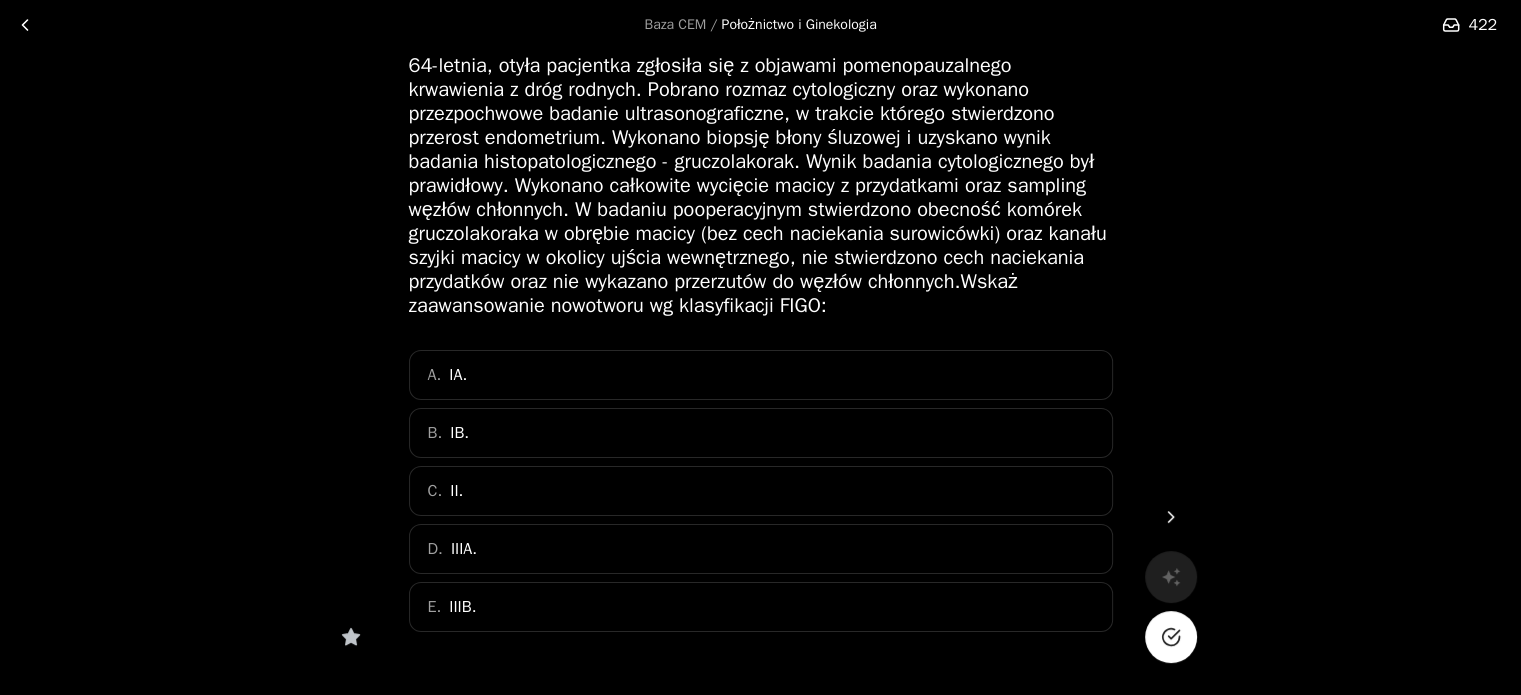 scroll, scrollTop: 103, scrollLeft: 0, axis: vertical 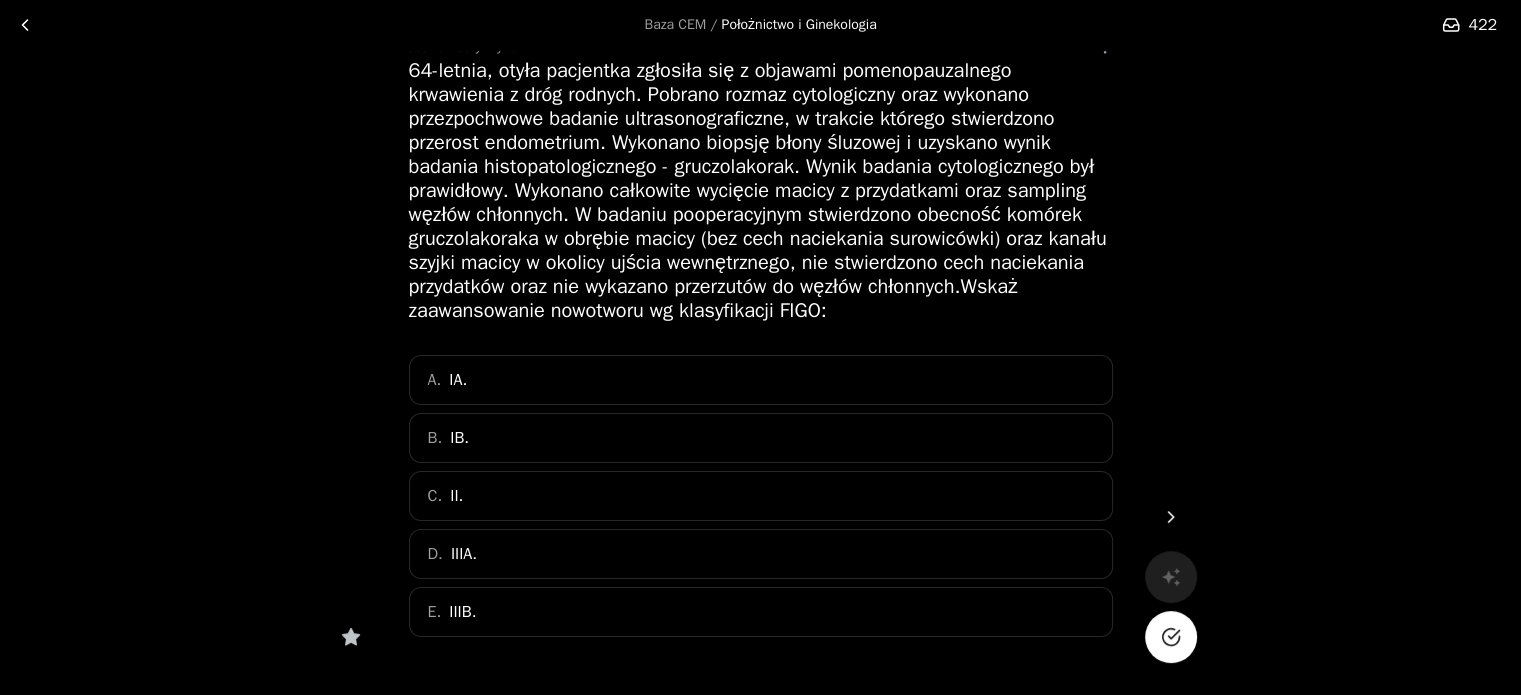 click on "B.   IB." at bounding box center (761, 438) 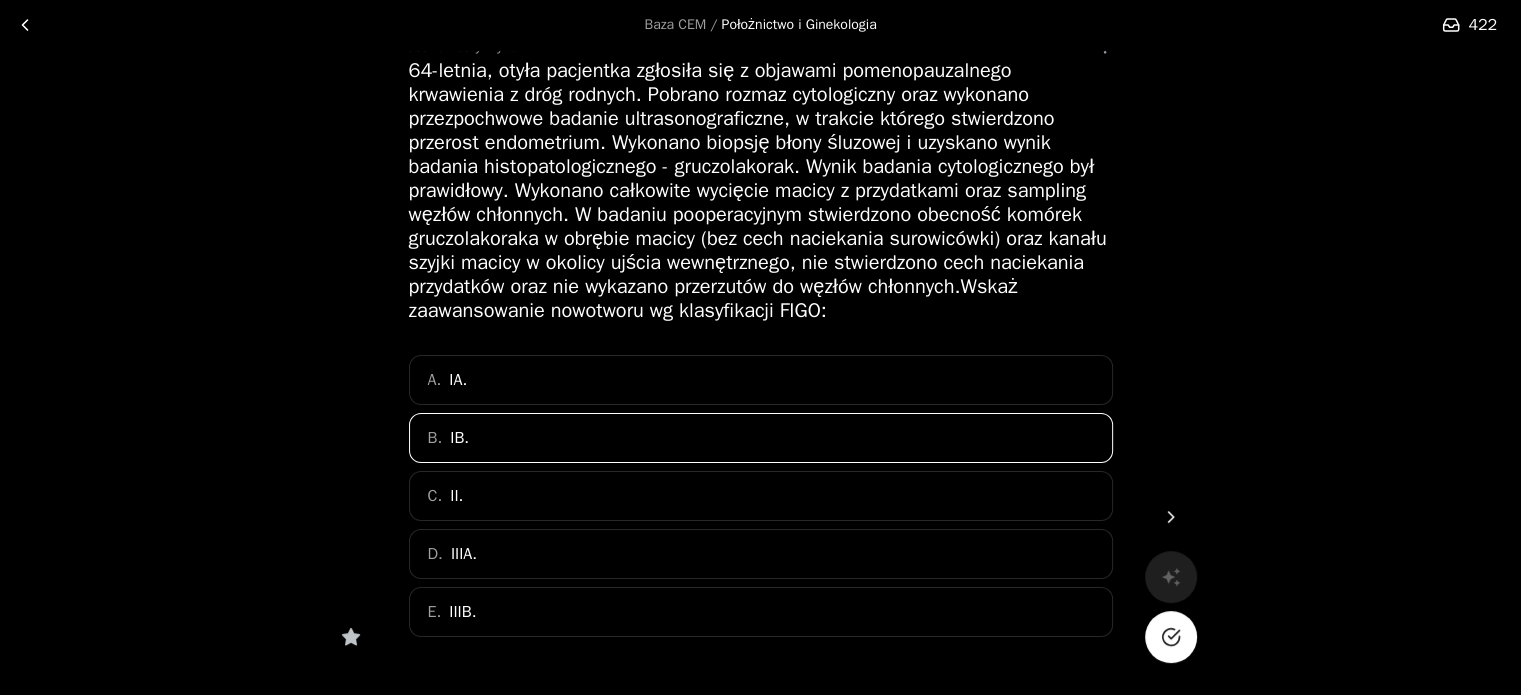 click at bounding box center [1171, 637] 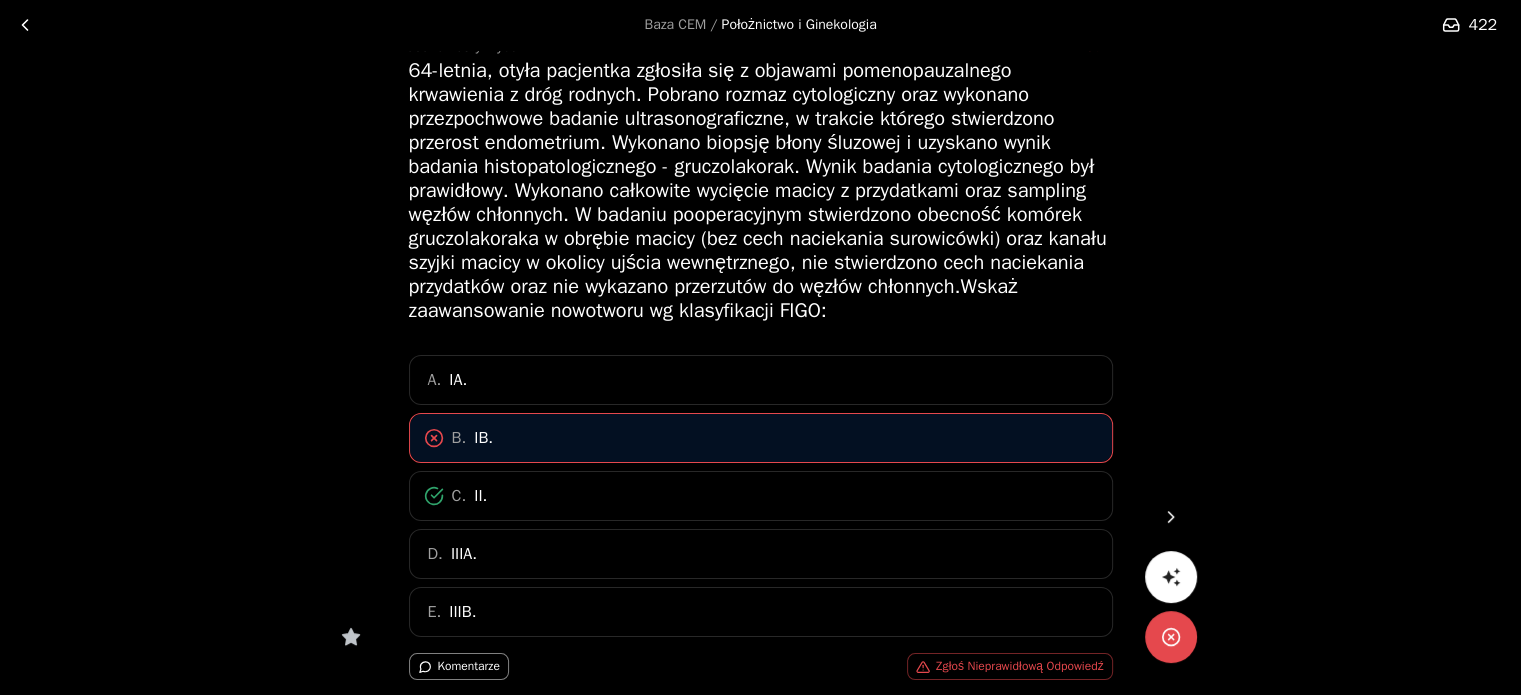 click at bounding box center (1171, 517) 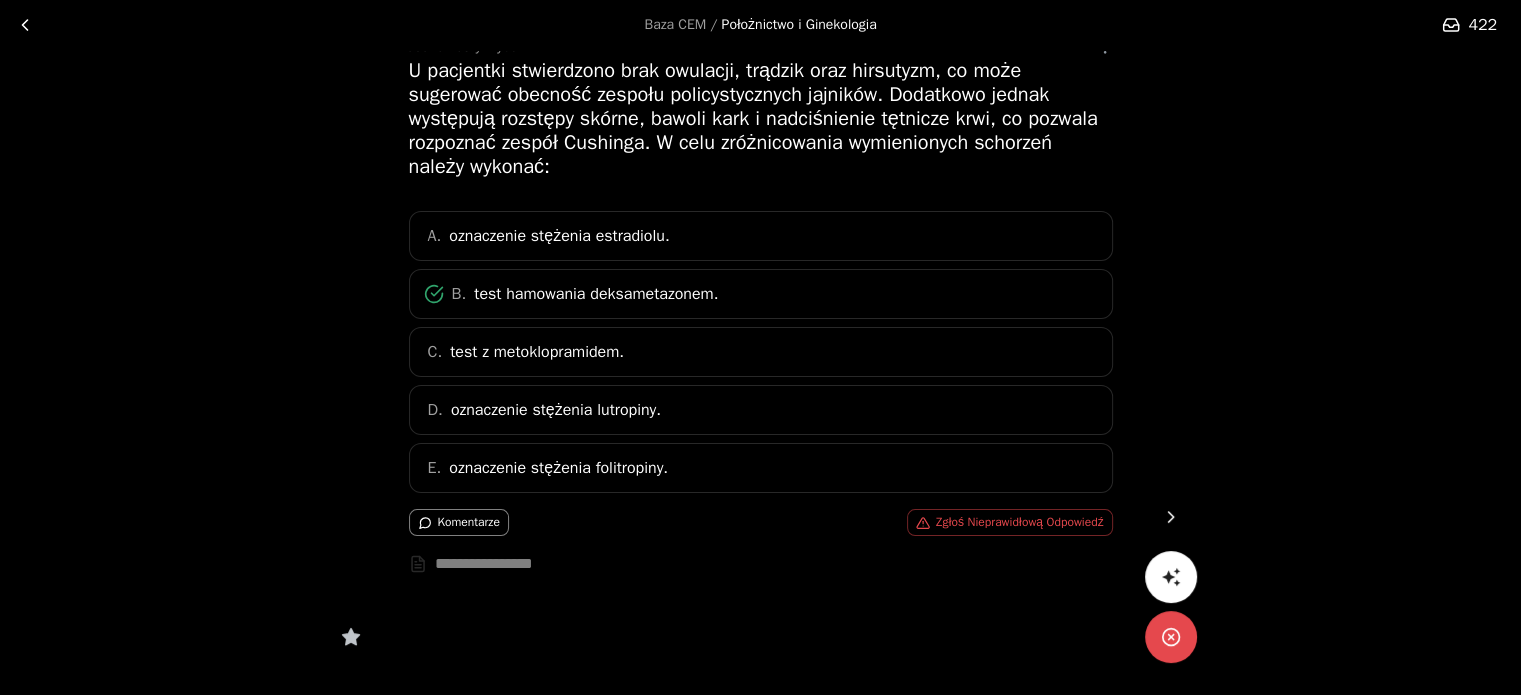 click at bounding box center (1171, 637) 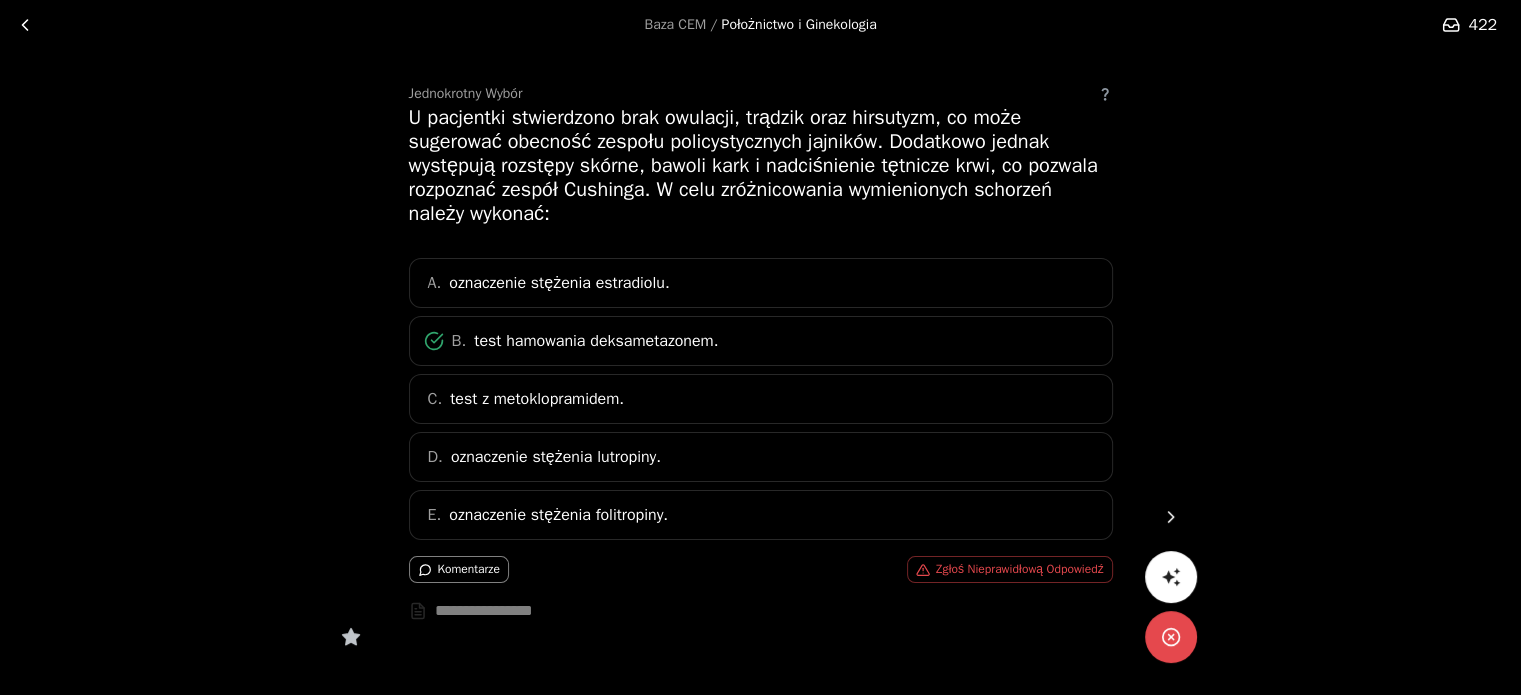 scroll, scrollTop: 59, scrollLeft: 0, axis: vertical 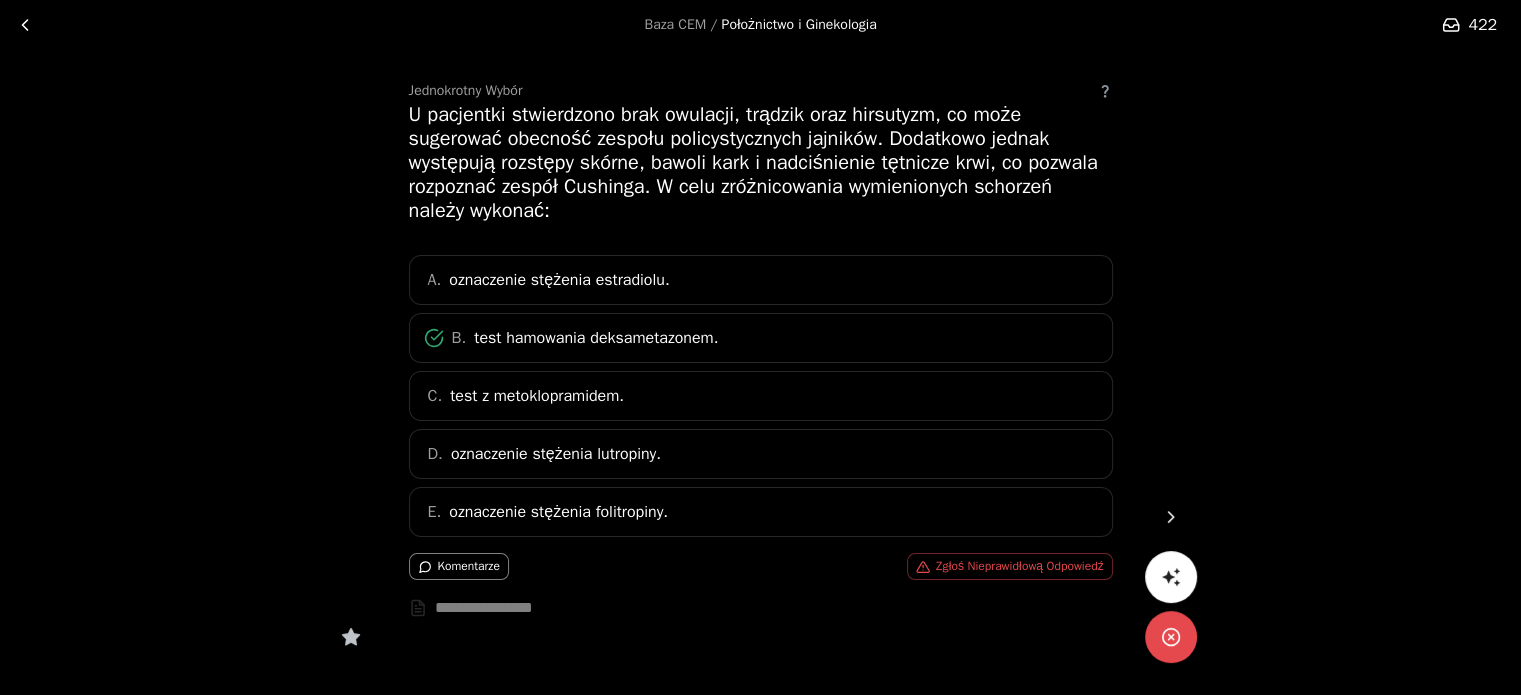 click at bounding box center [1171, 517] 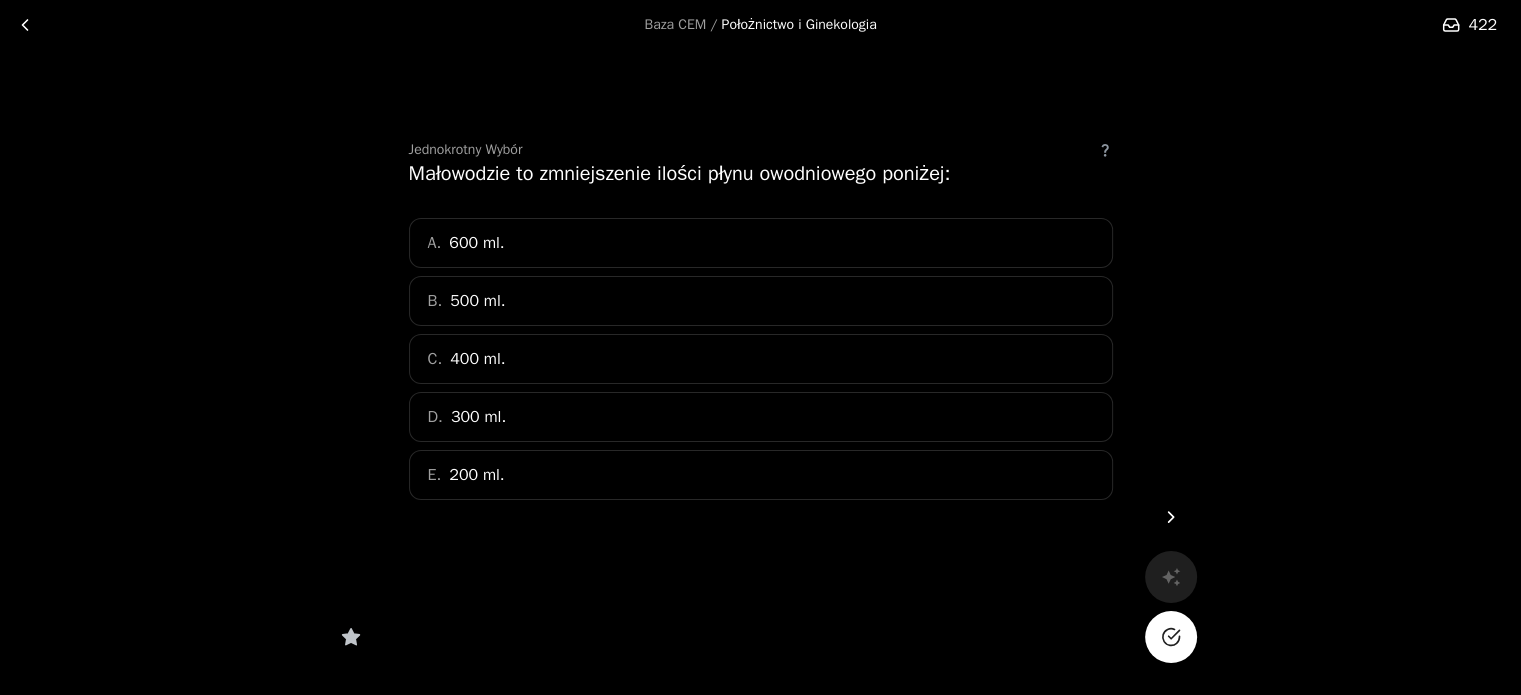 scroll, scrollTop: 0, scrollLeft: 0, axis: both 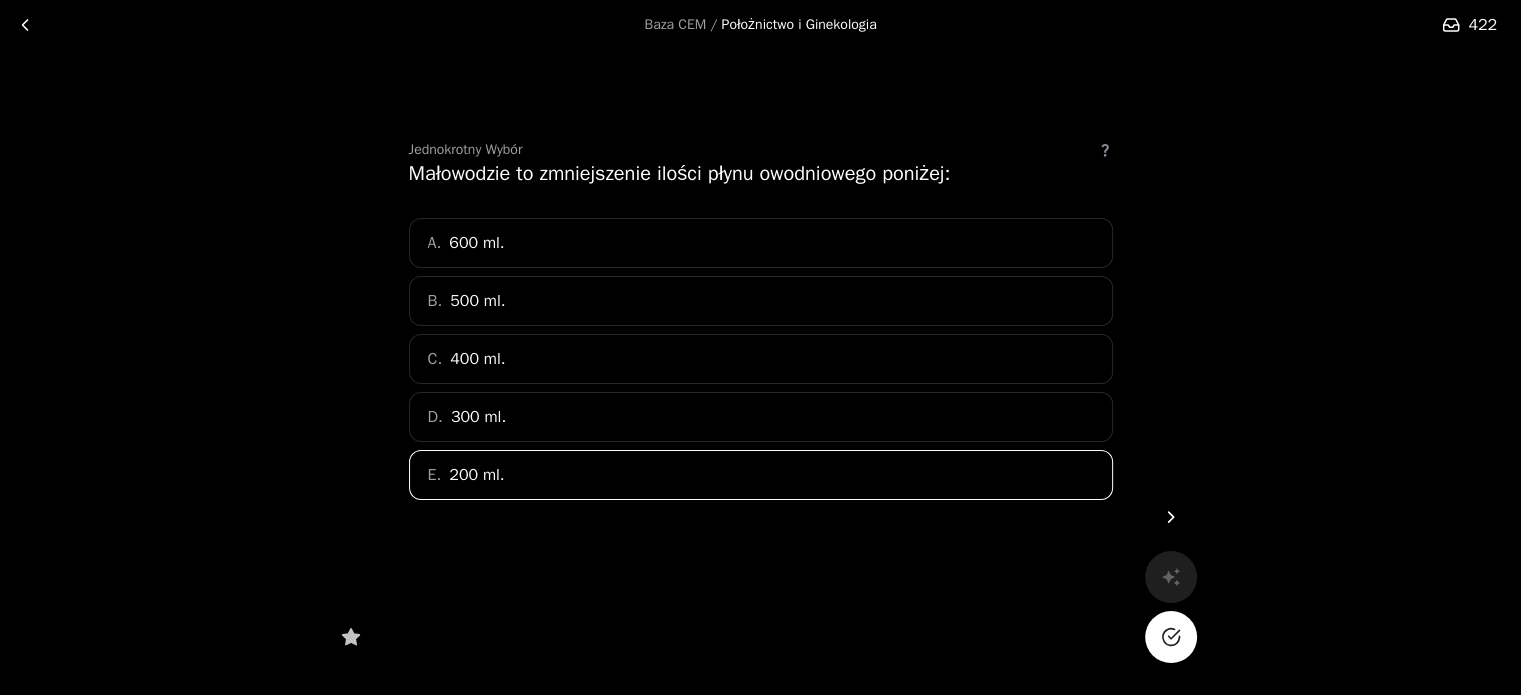 click at bounding box center [1171, 637] 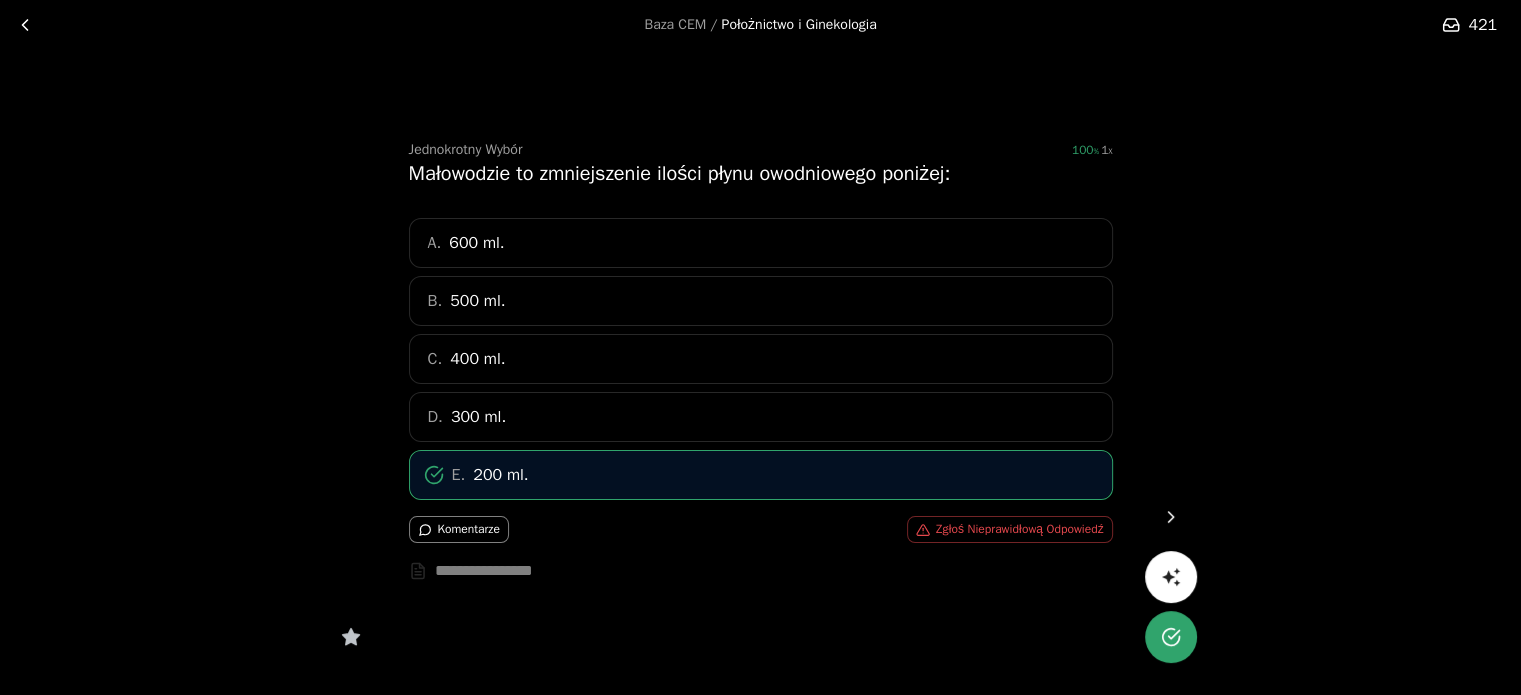 click at bounding box center (1171, 517) 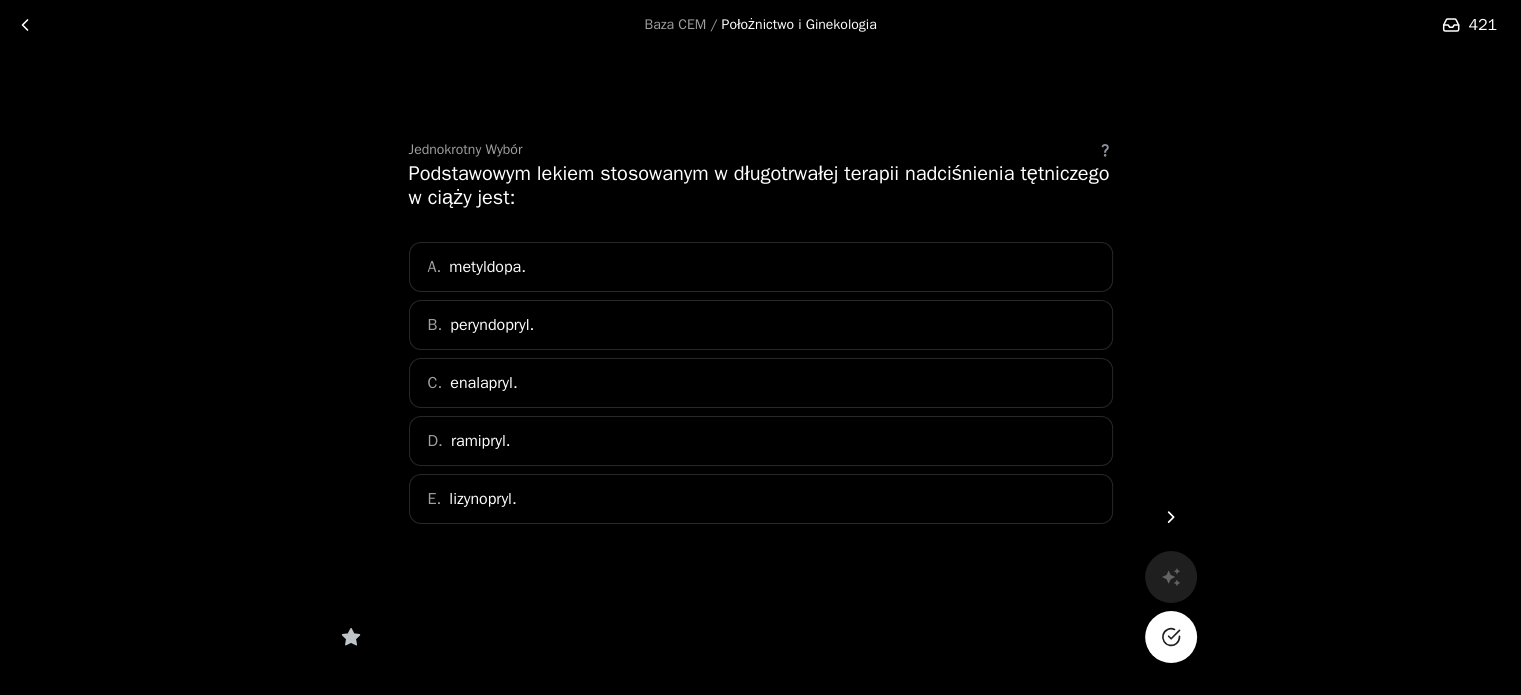 click on "A.   metyldopa." at bounding box center (761, 267) 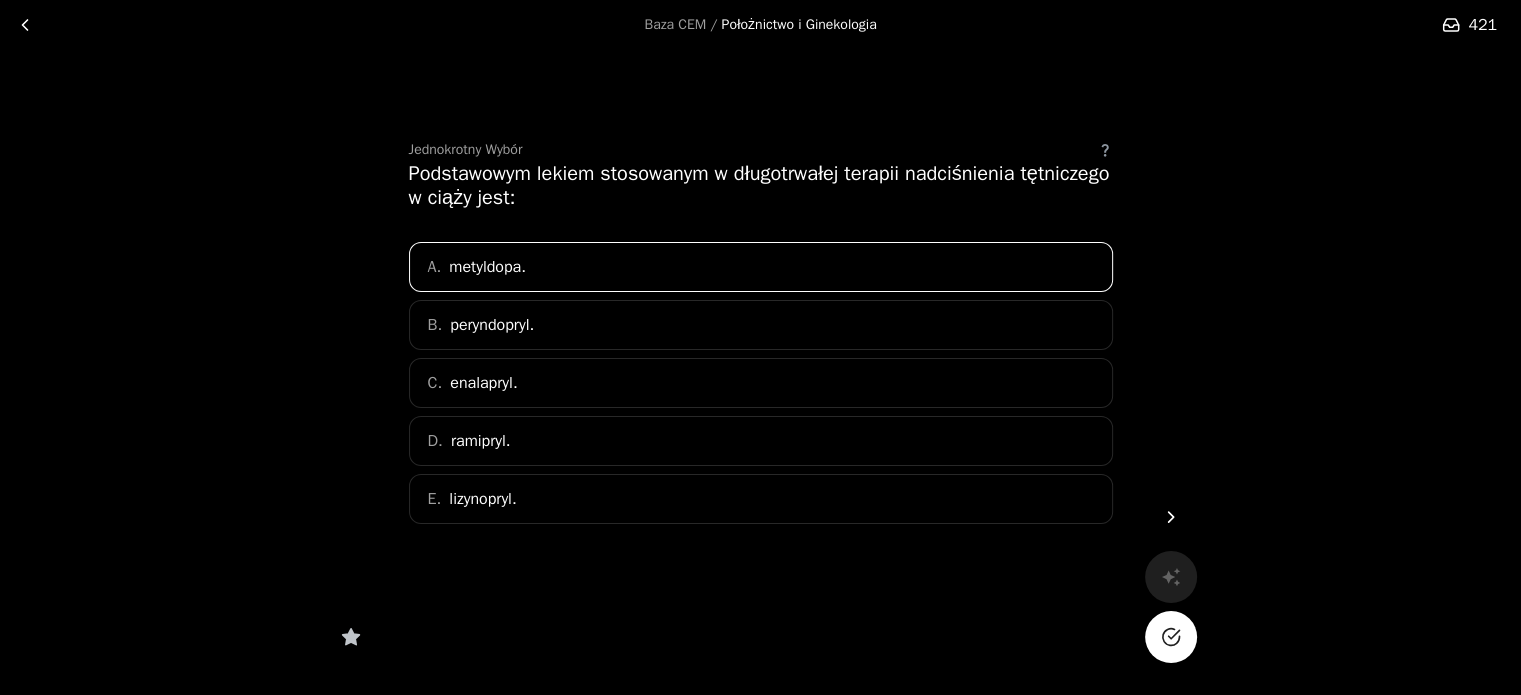 click at bounding box center (1171, 637) 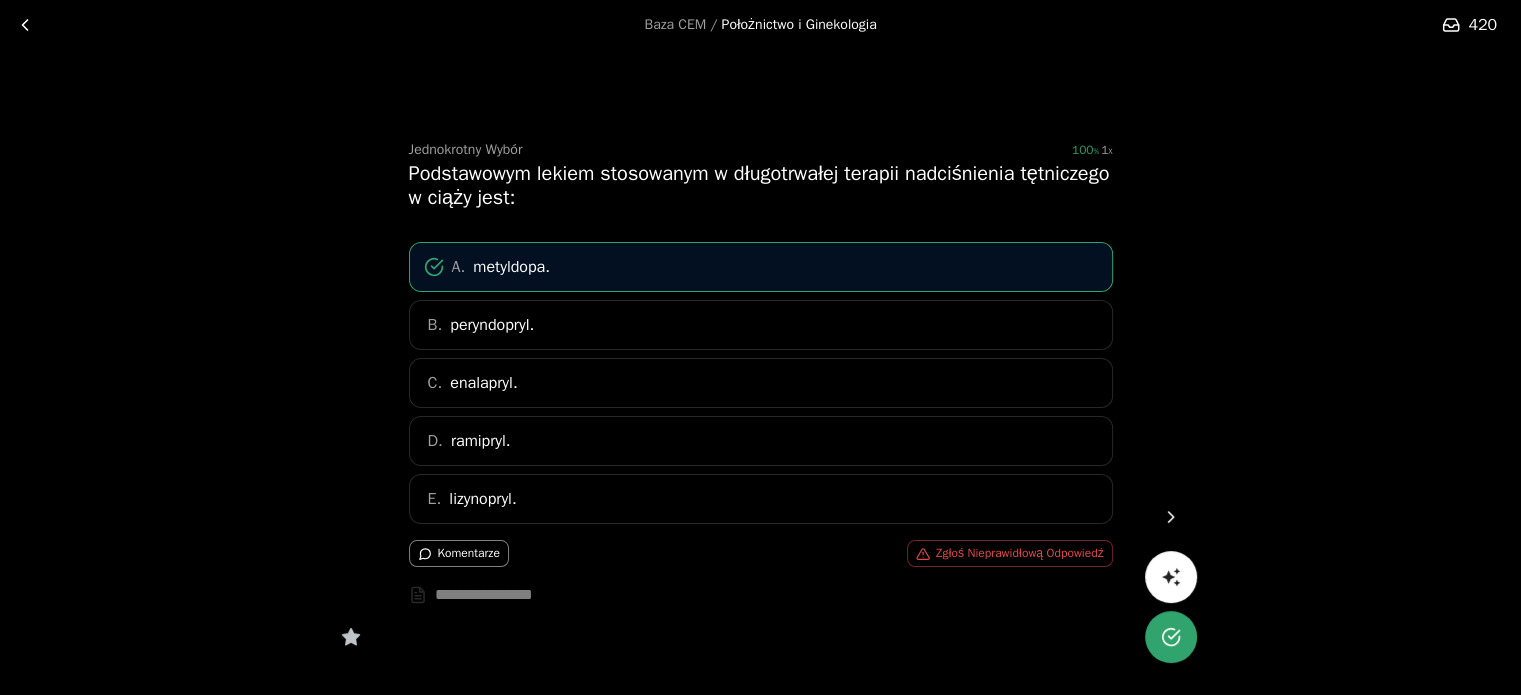 click at bounding box center (1171, 517) 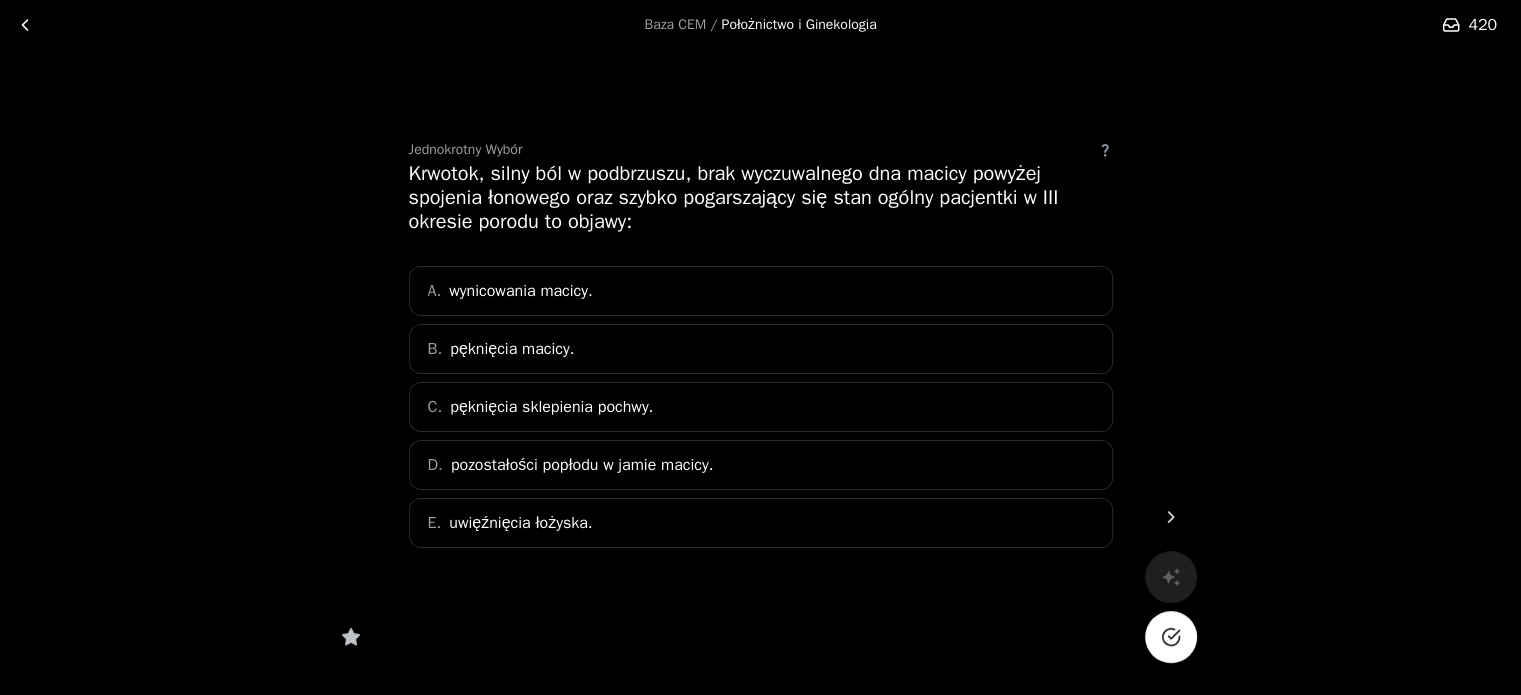 click on "B.   pęknięcia macicy." at bounding box center (761, 349) 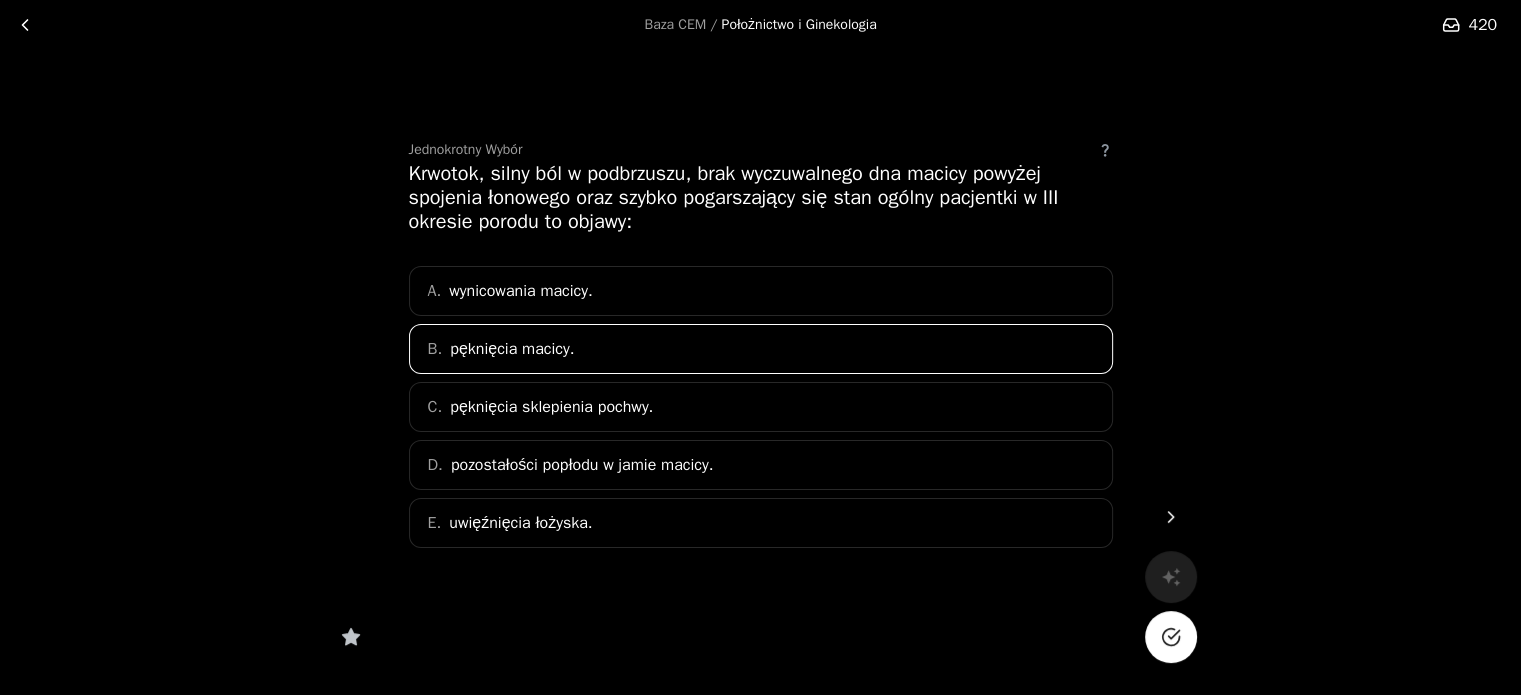 click at bounding box center (1171, 637) 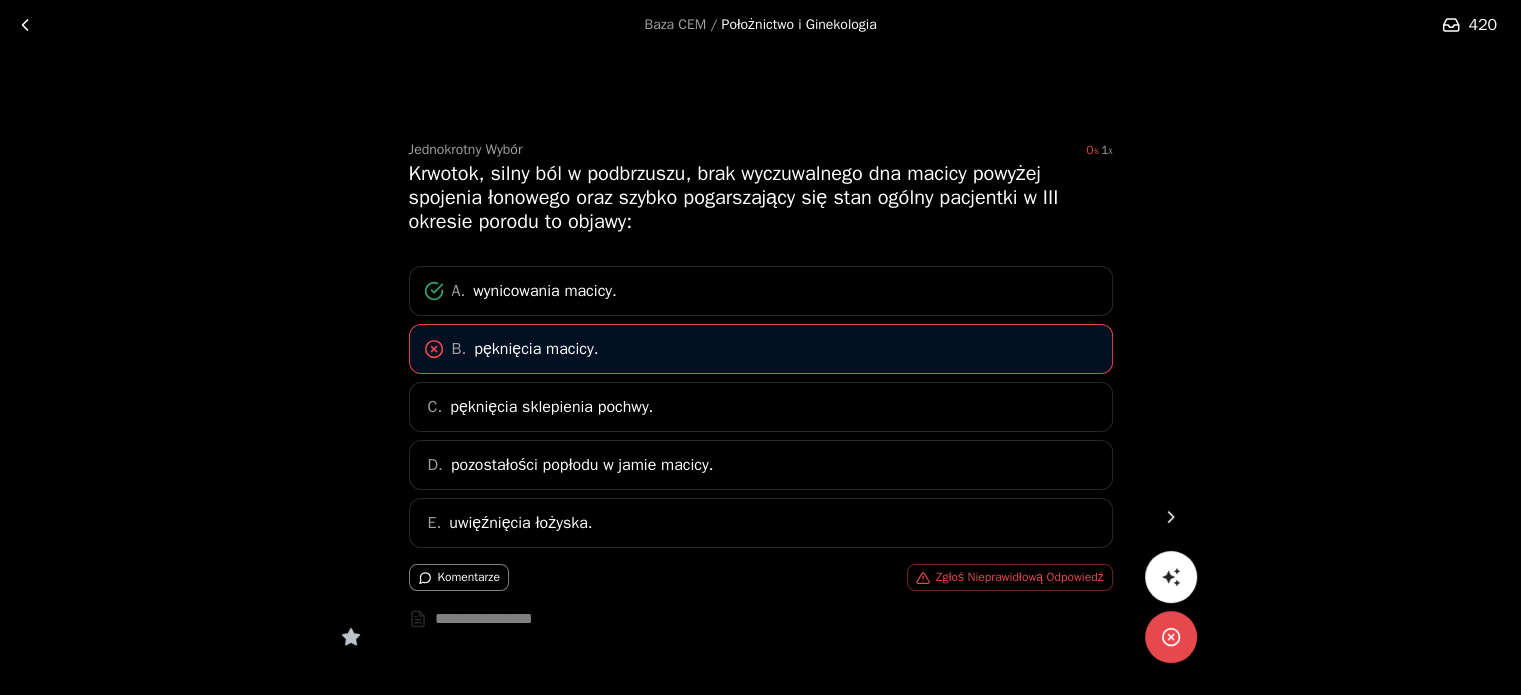 click at bounding box center [1171, 517] 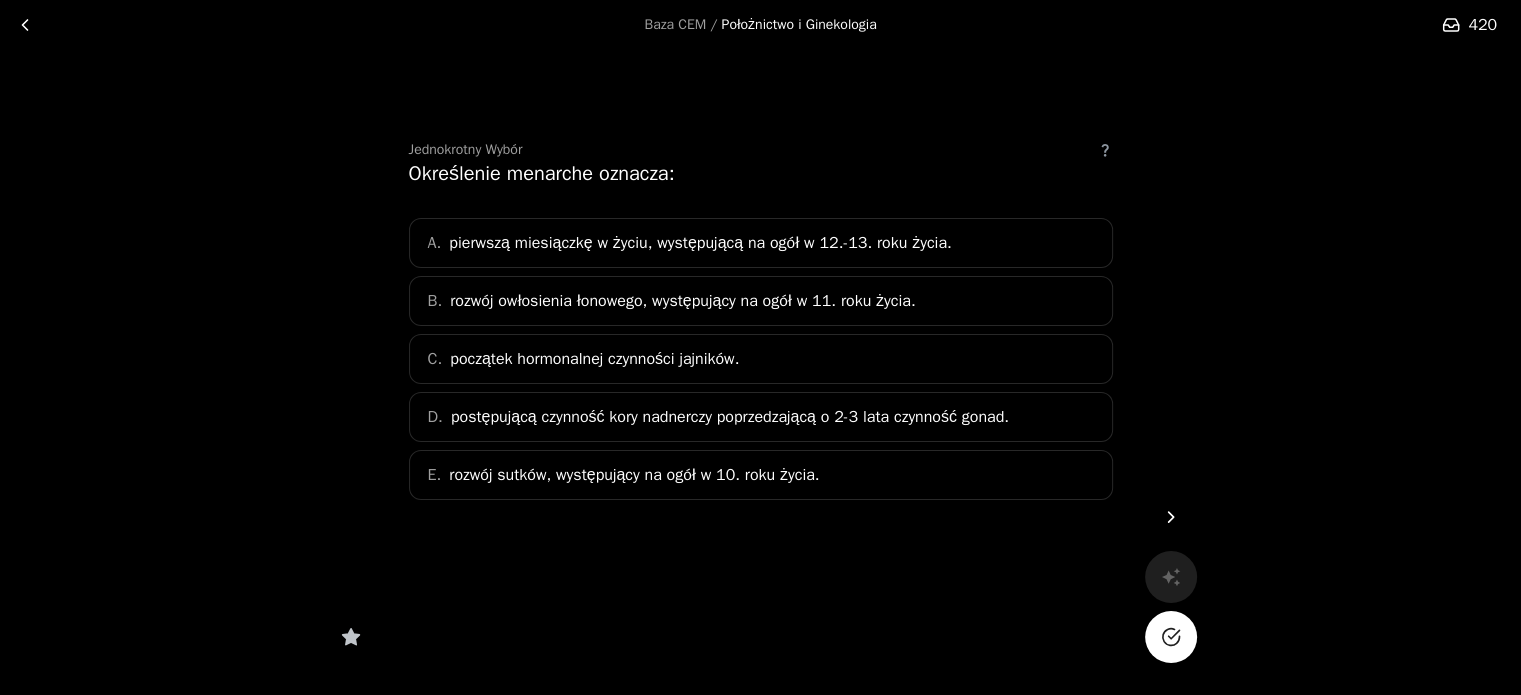 click on "A.   pierwszą miesiączkę w życiu, występującą na ogół w 12.-13. roku życia." at bounding box center (761, 243) 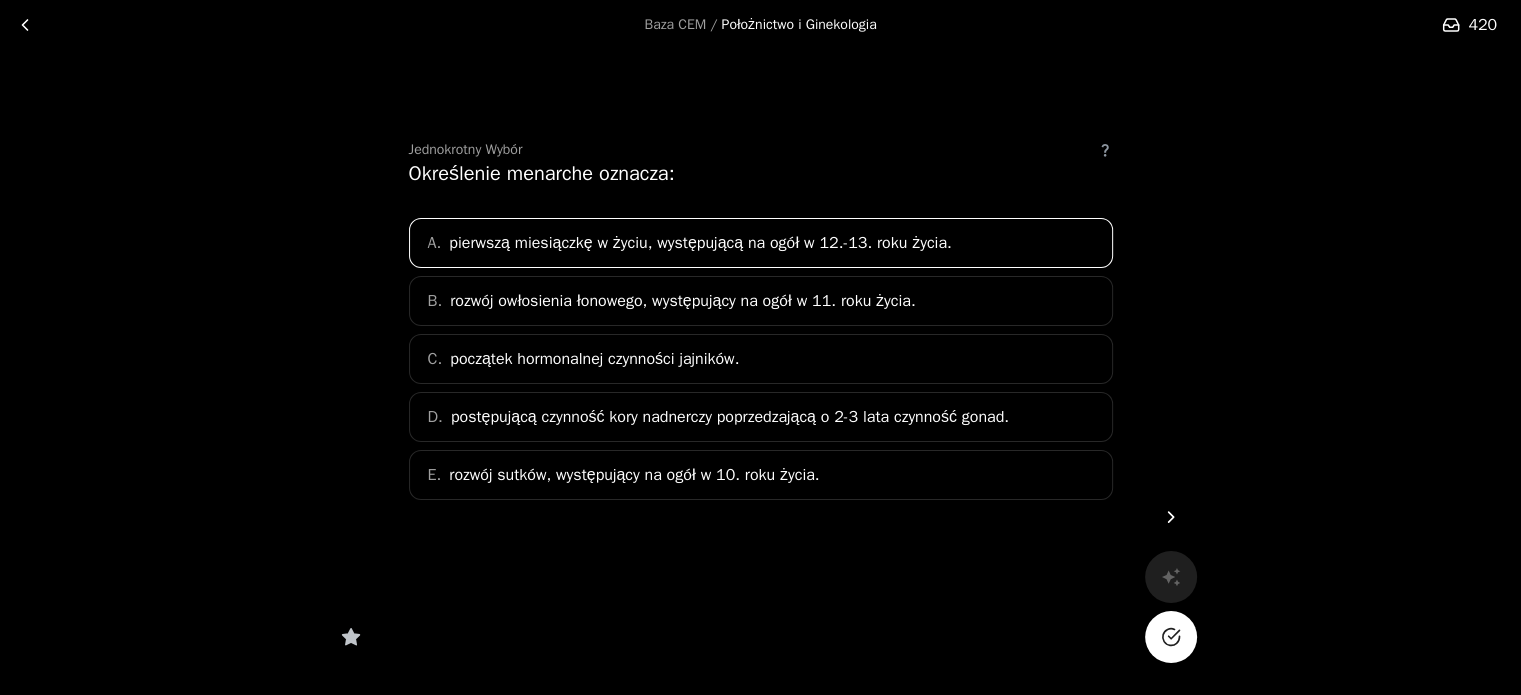 click at bounding box center (1171, 637) 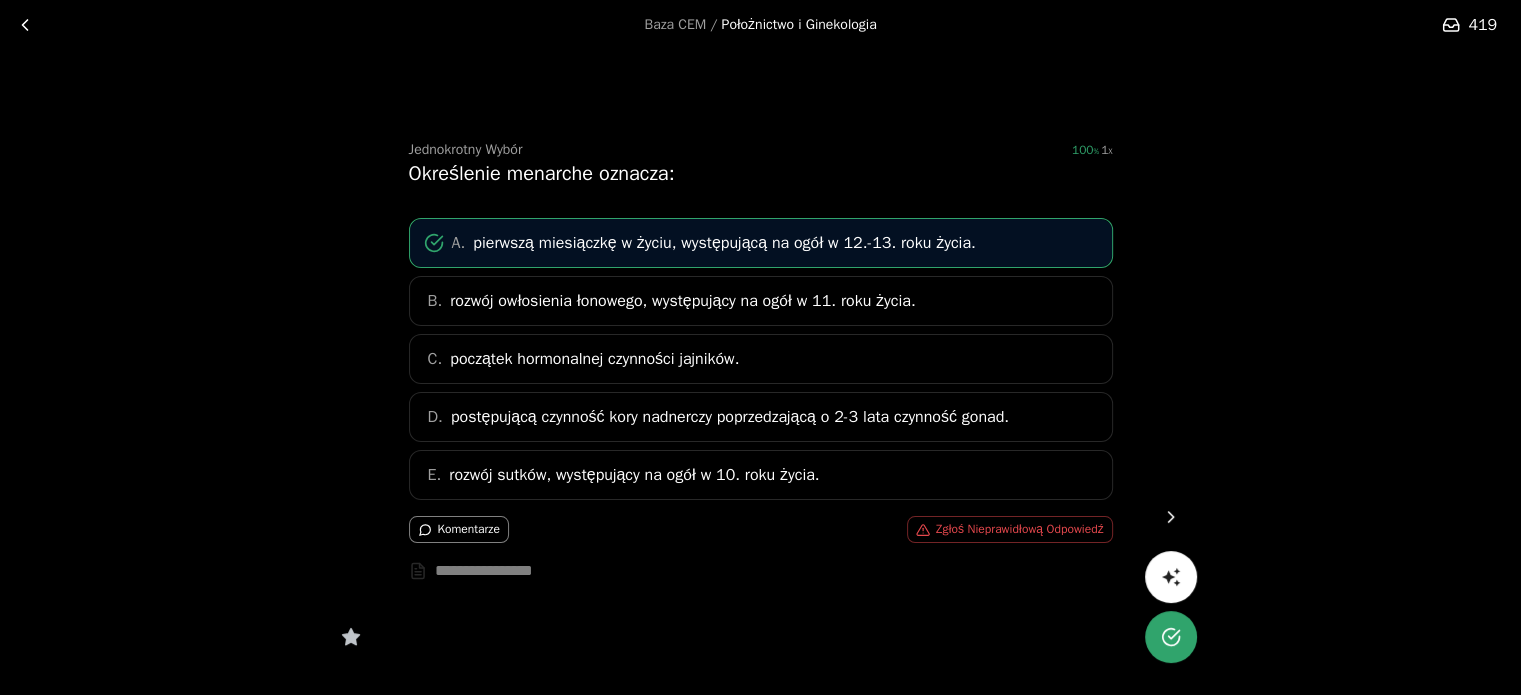 click at bounding box center [1171, 517] 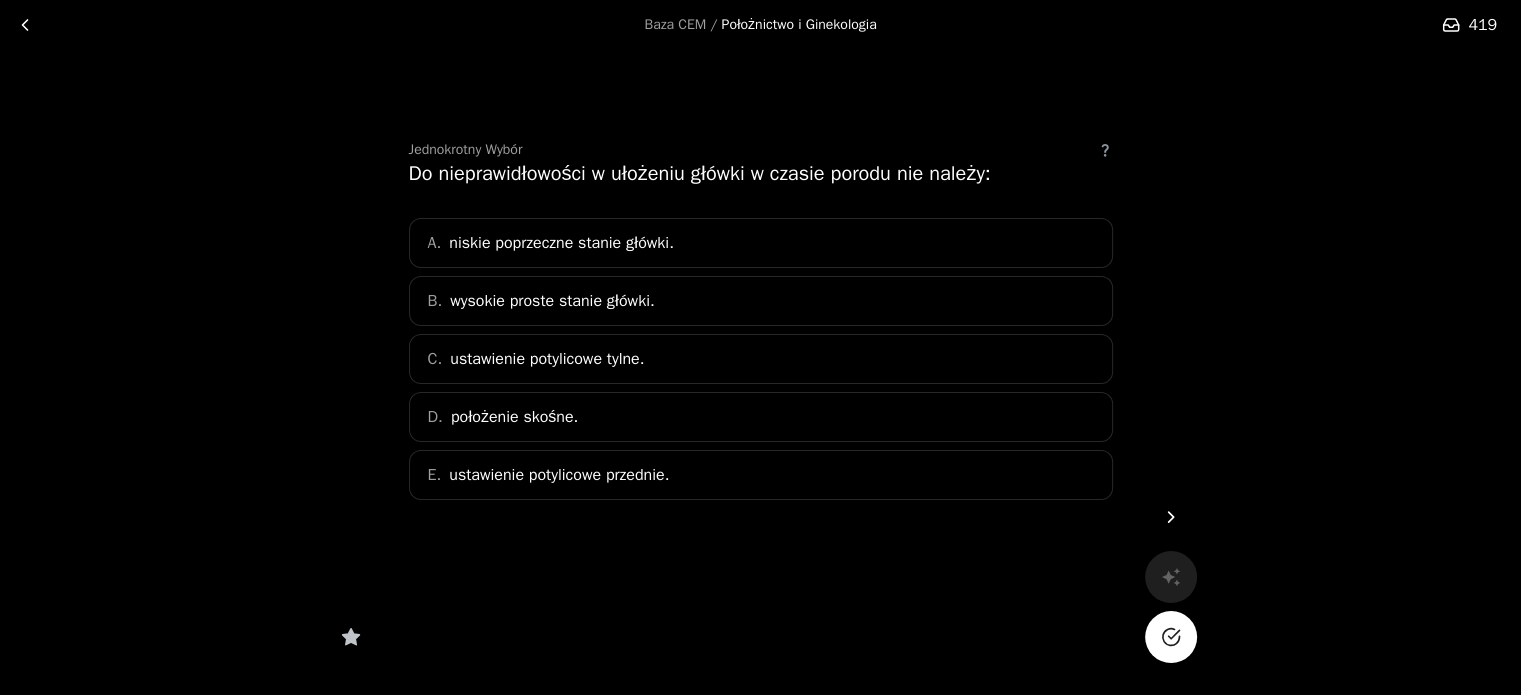 click on "E.   ustawienie potylicowe przednie." at bounding box center (761, 475) 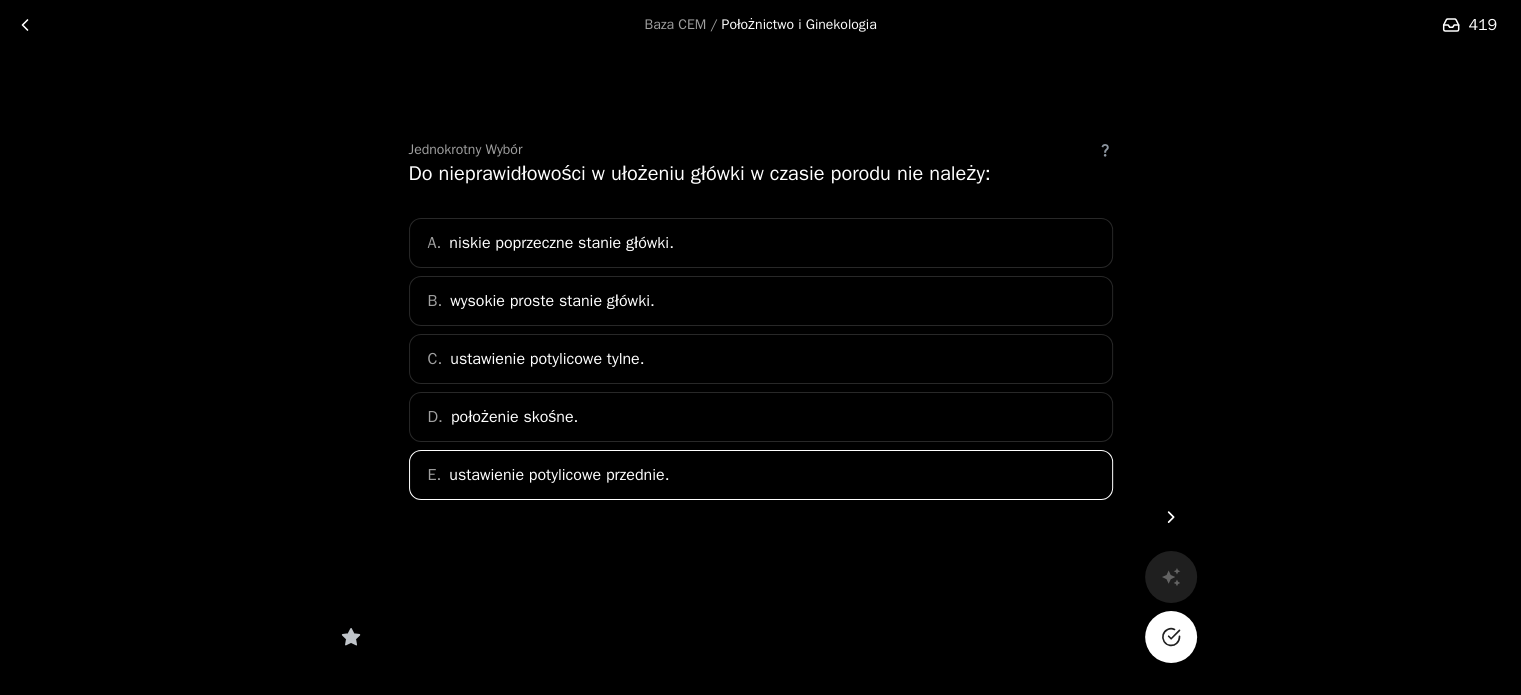 click at bounding box center (1171, 637) 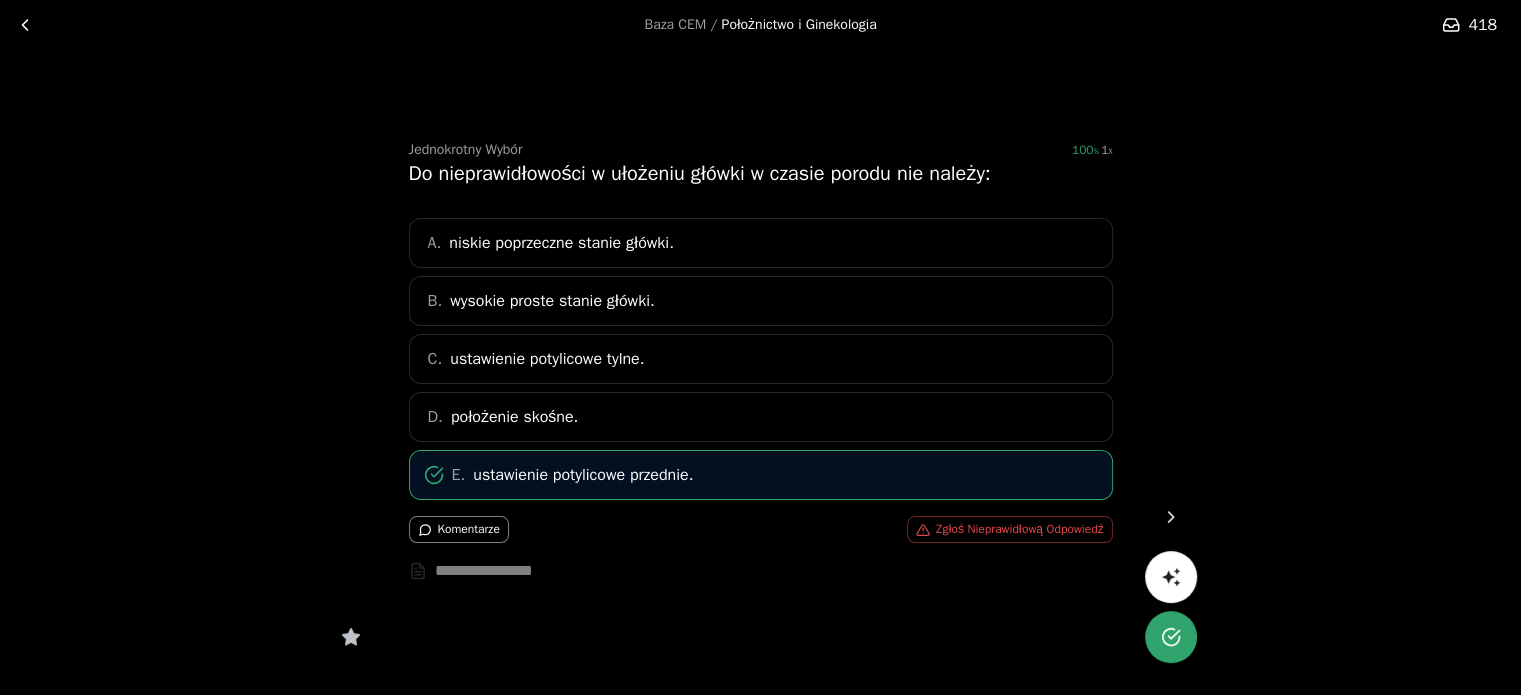 click at bounding box center [1171, 517] 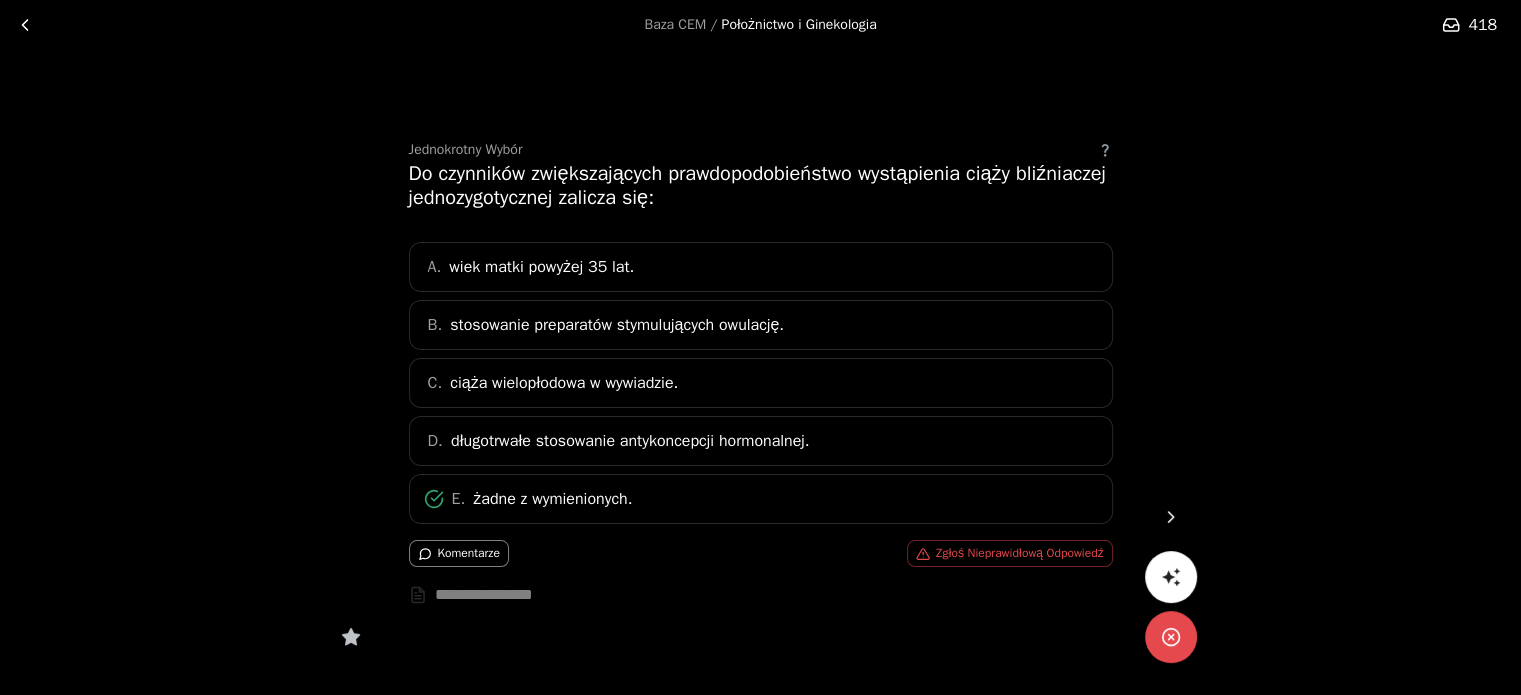click at bounding box center (1171, 517) 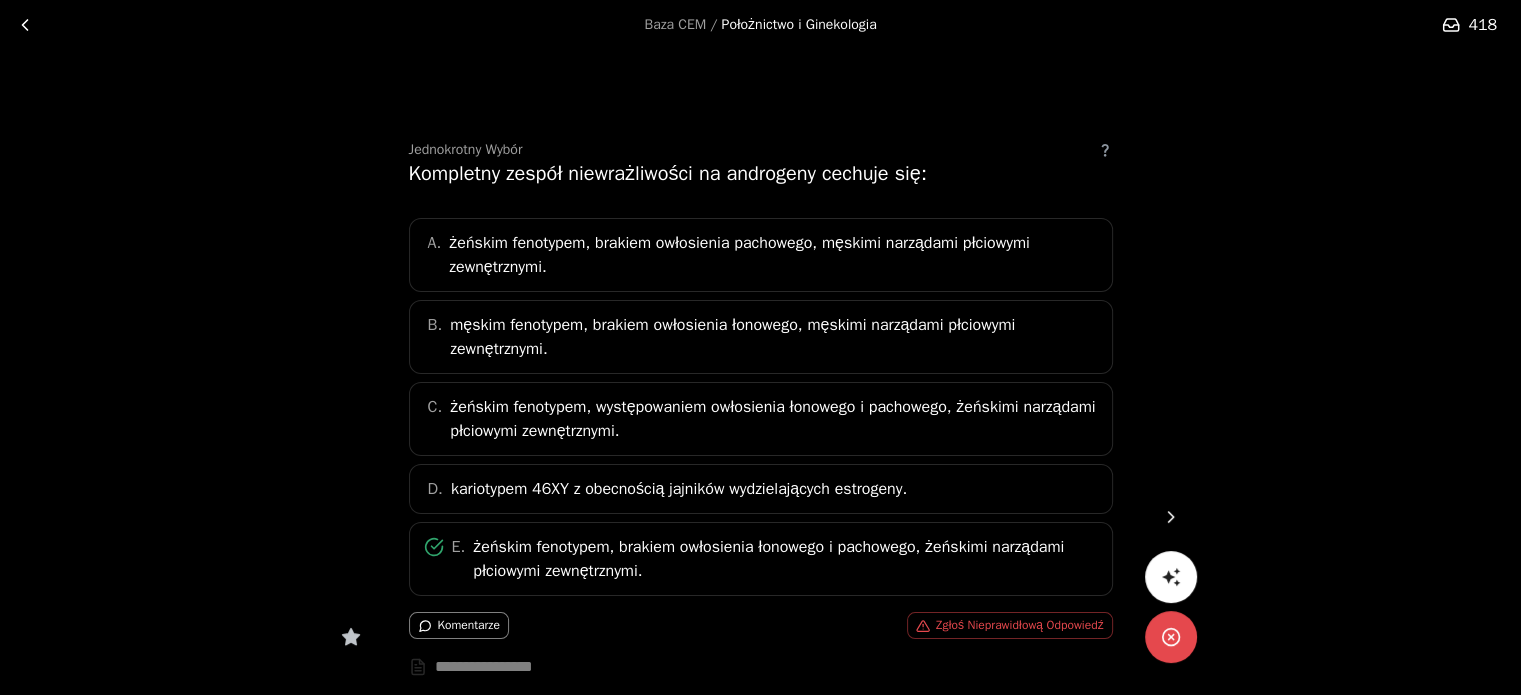 click at bounding box center (1171, 637) 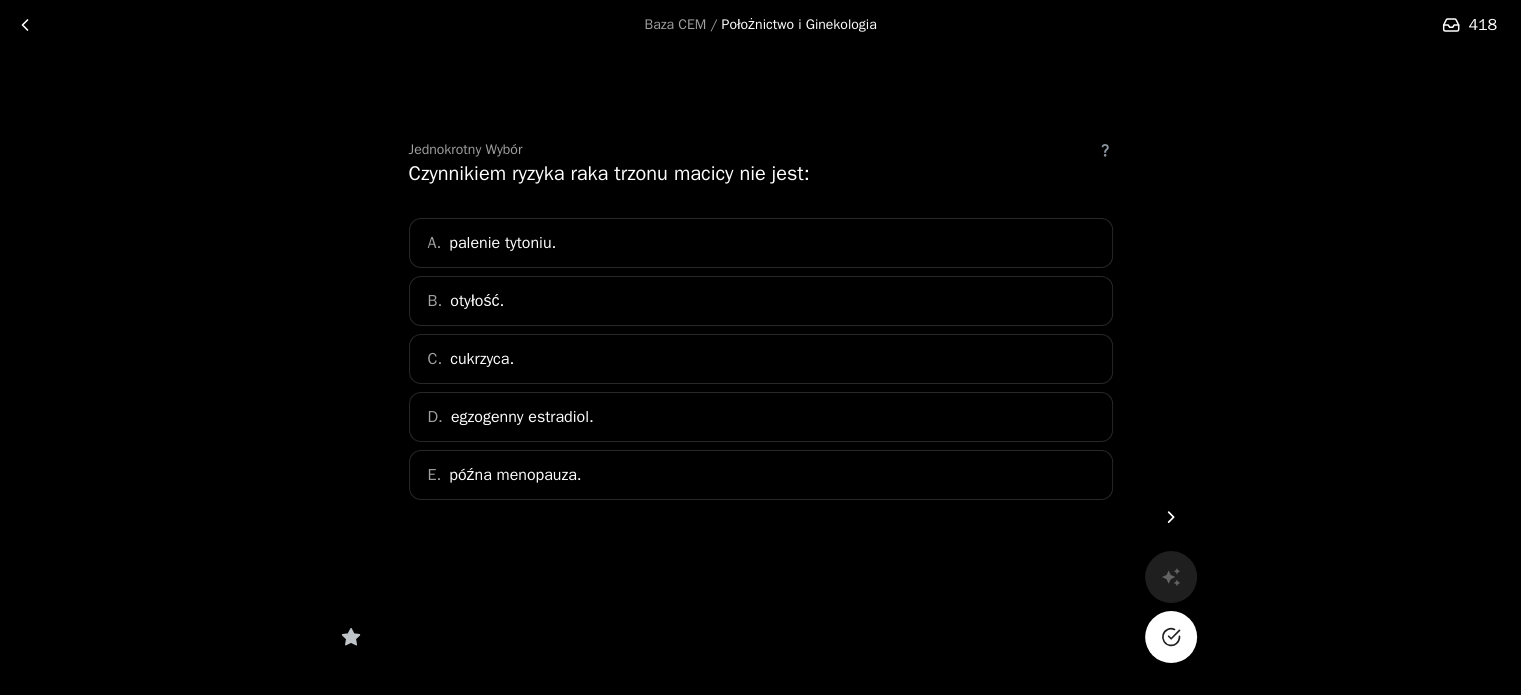 click on "C.   cukrzyca." at bounding box center (761, 359) 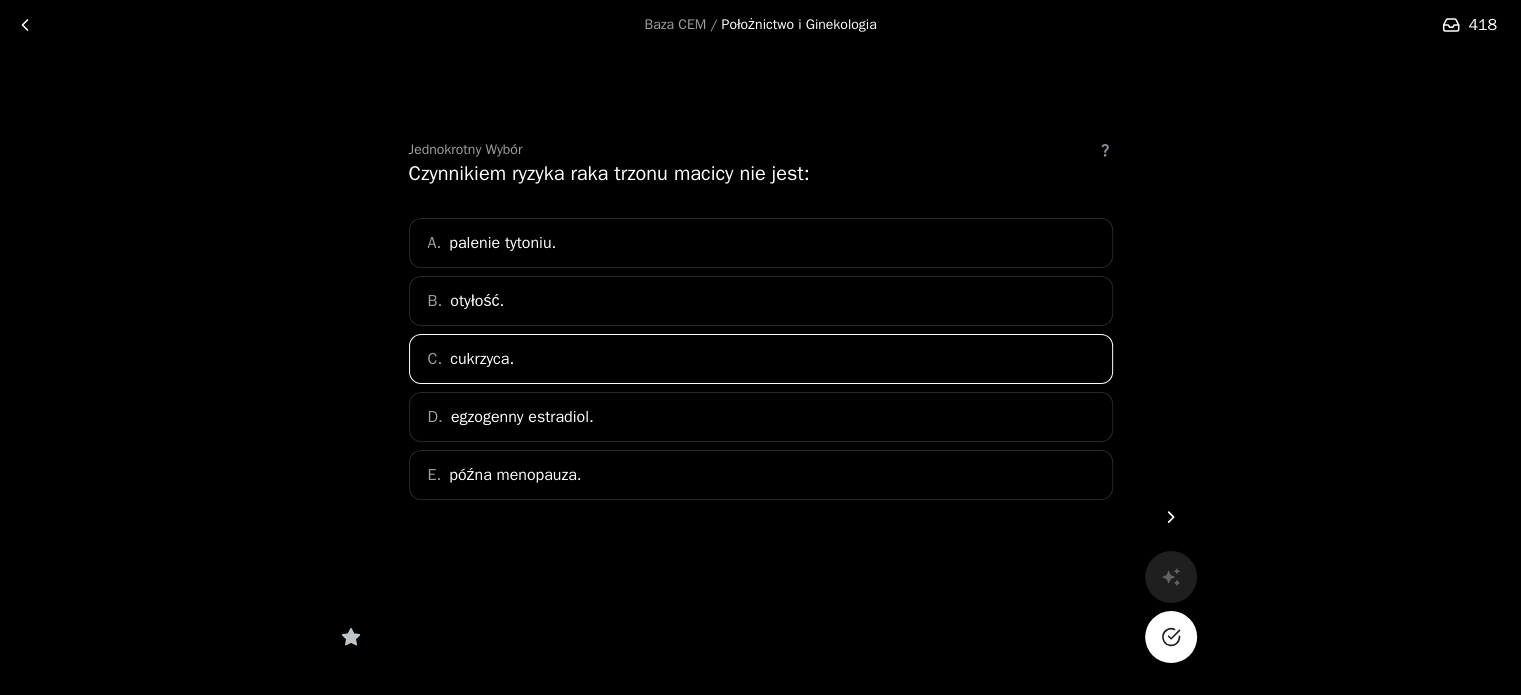 click at bounding box center (1171, 637) 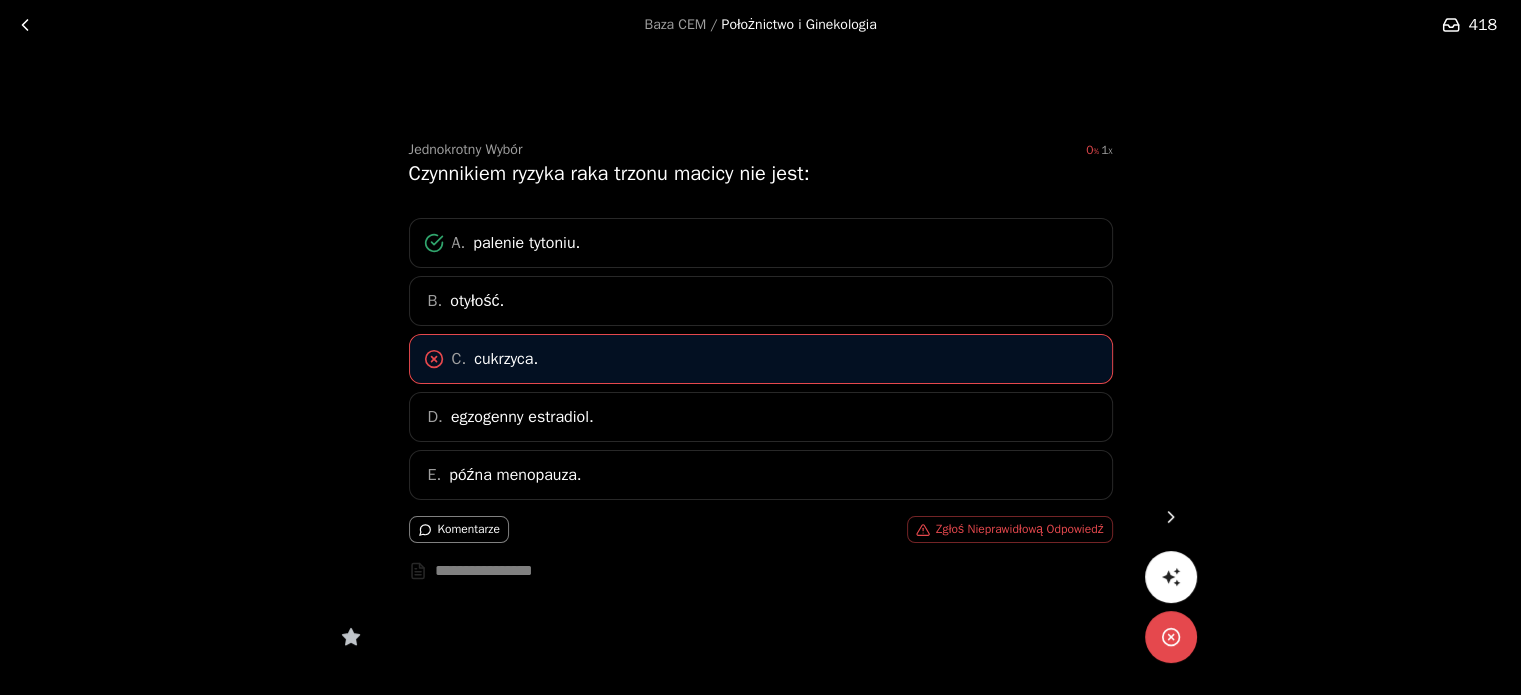 click at bounding box center (1171, 517) 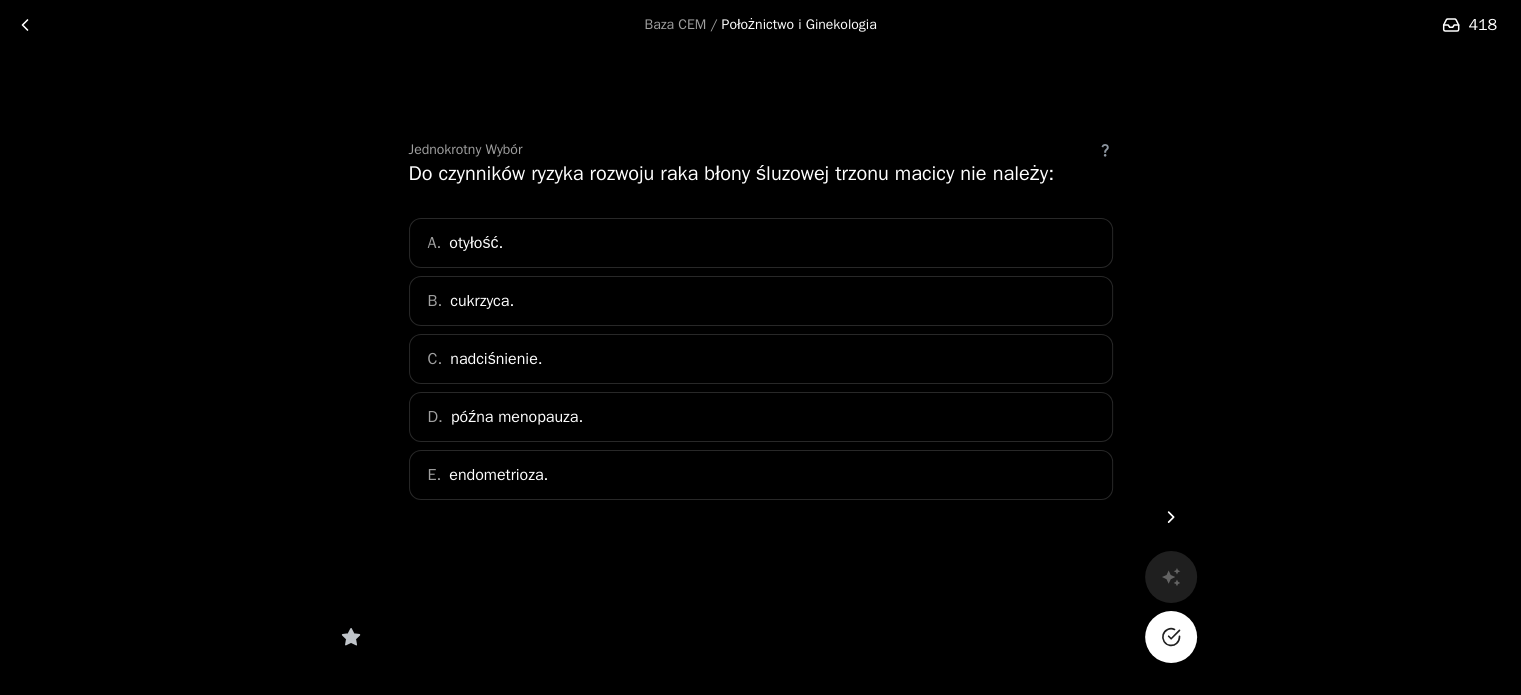 click on "E.   endometrioza." at bounding box center [761, 475] 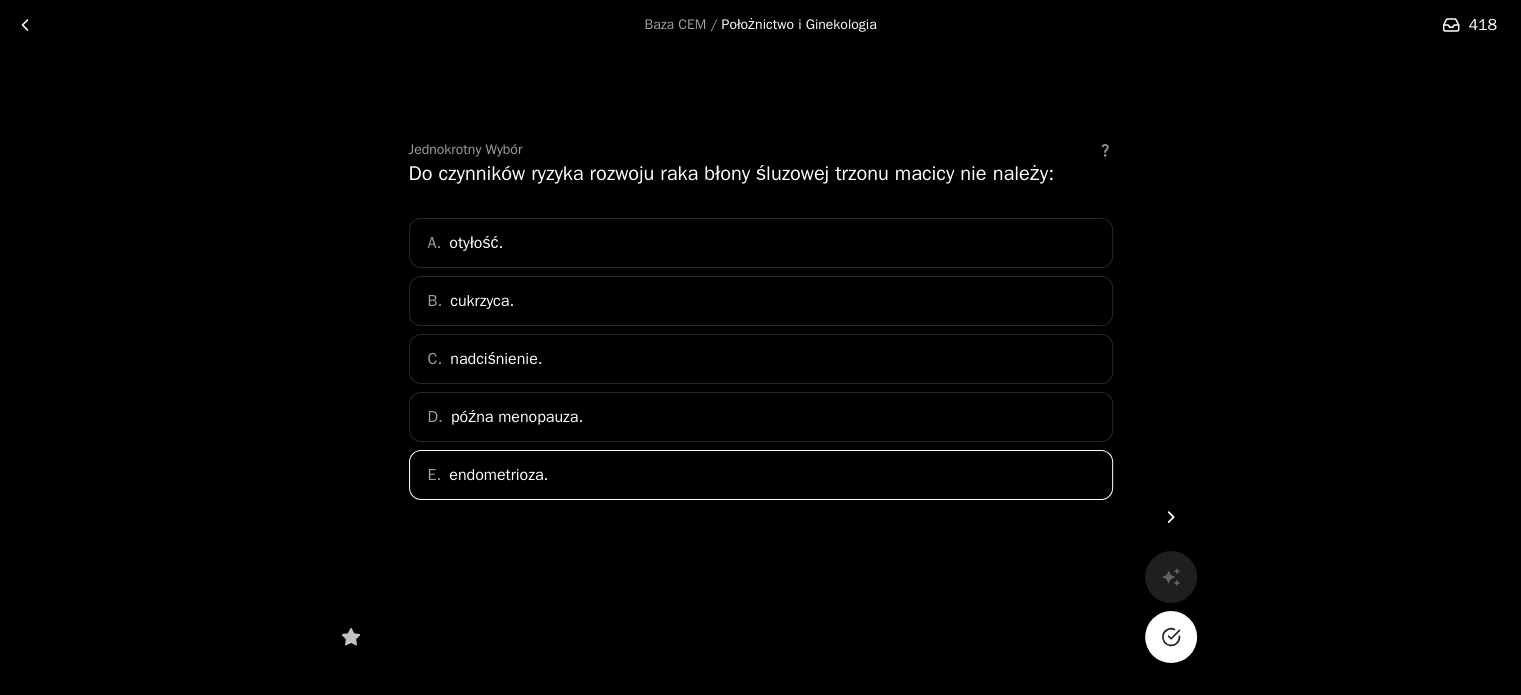 click at bounding box center (1171, 637) 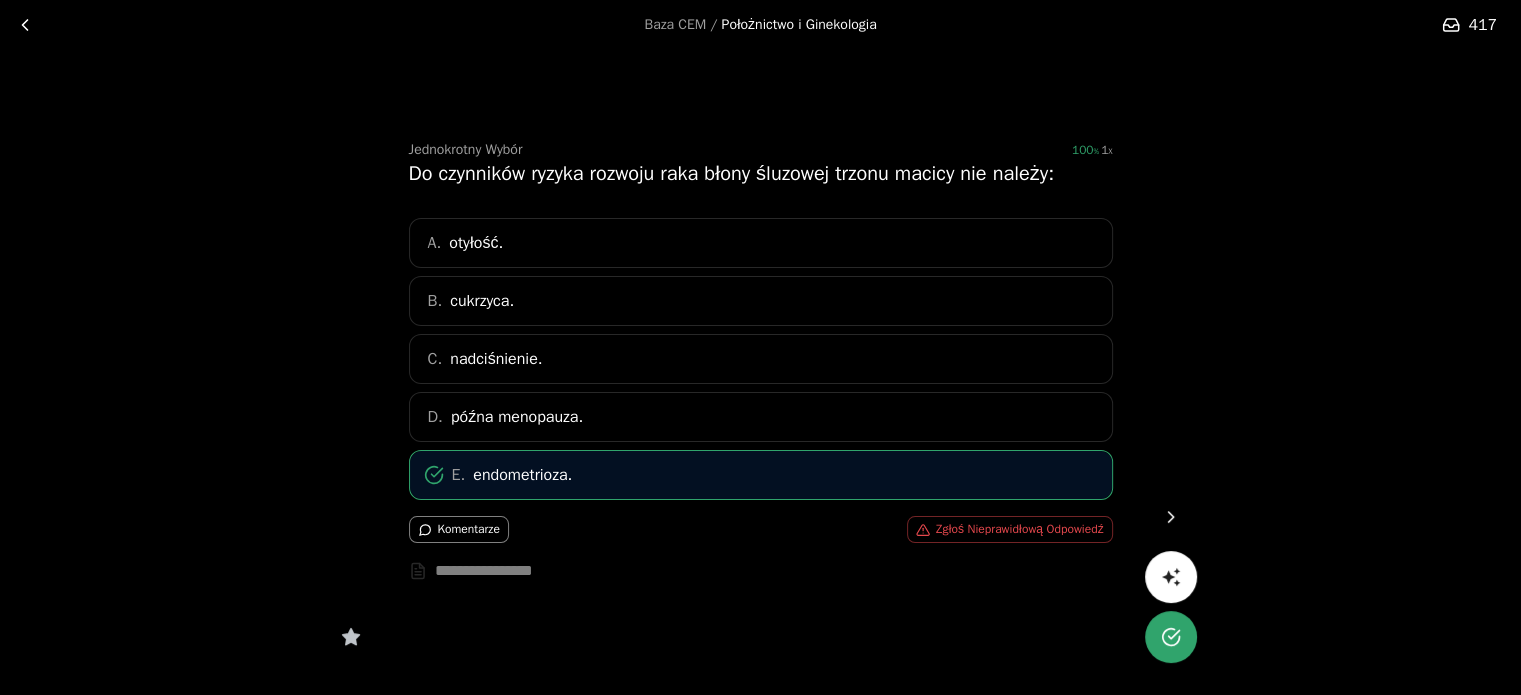 click at bounding box center (1171, 517) 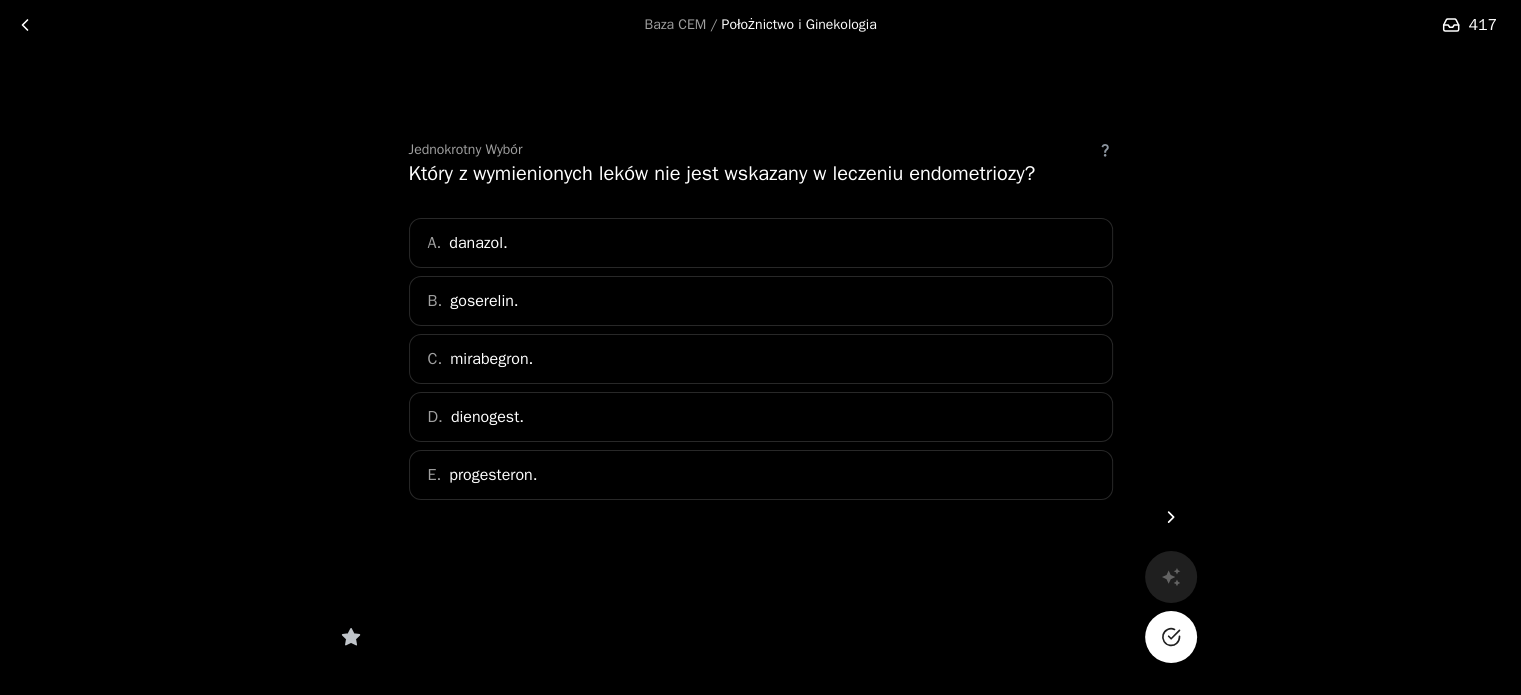 click at bounding box center [1171, 637] 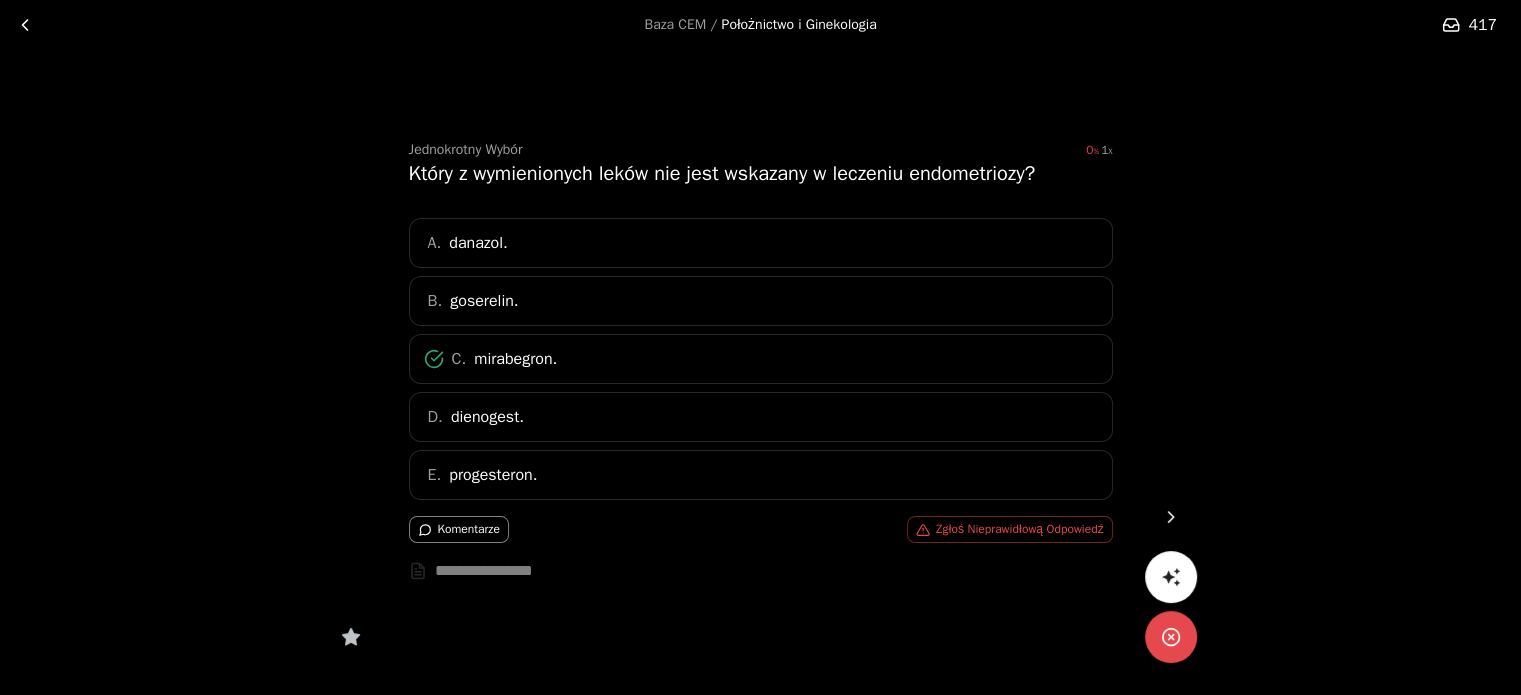click at bounding box center [1171, 517] 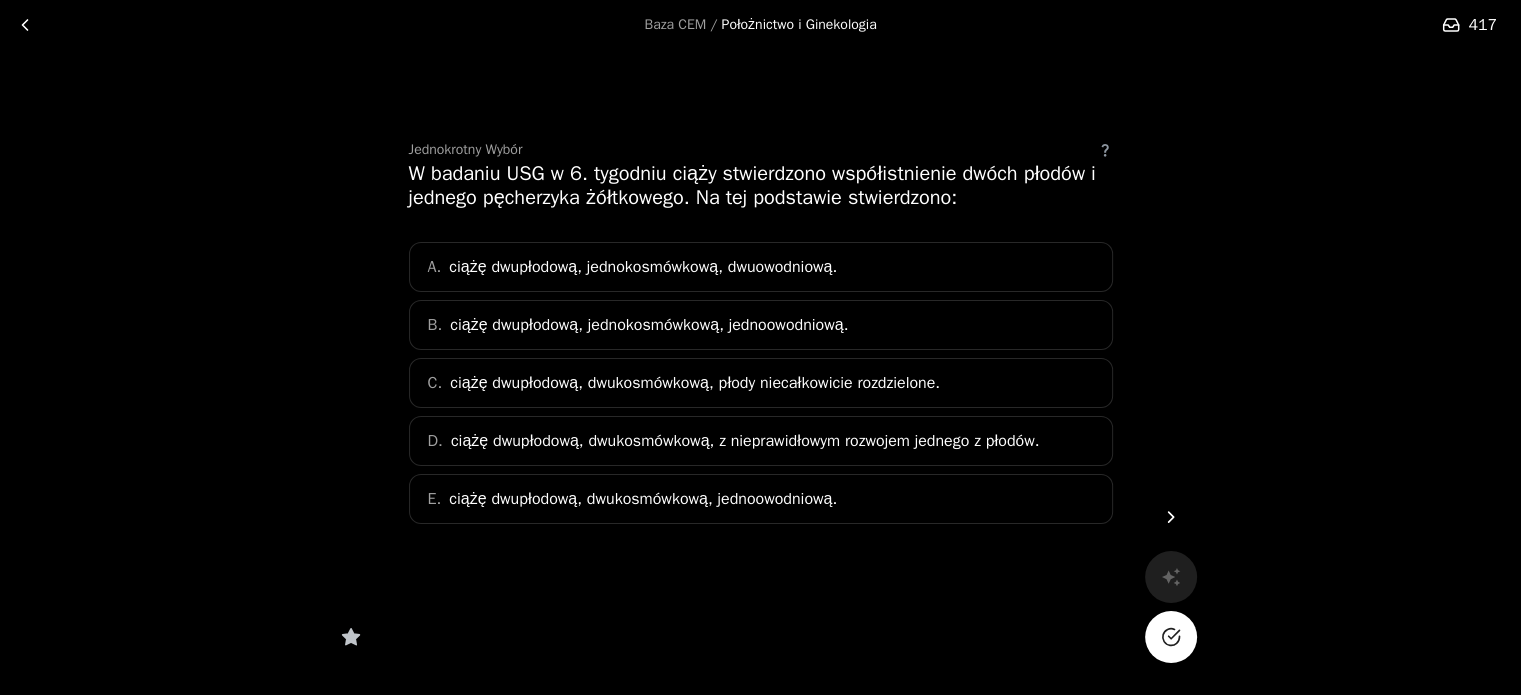 click on "ciążę dwupłodową, dwukosmówkową, jednoowodniową." at bounding box center [643, 267] 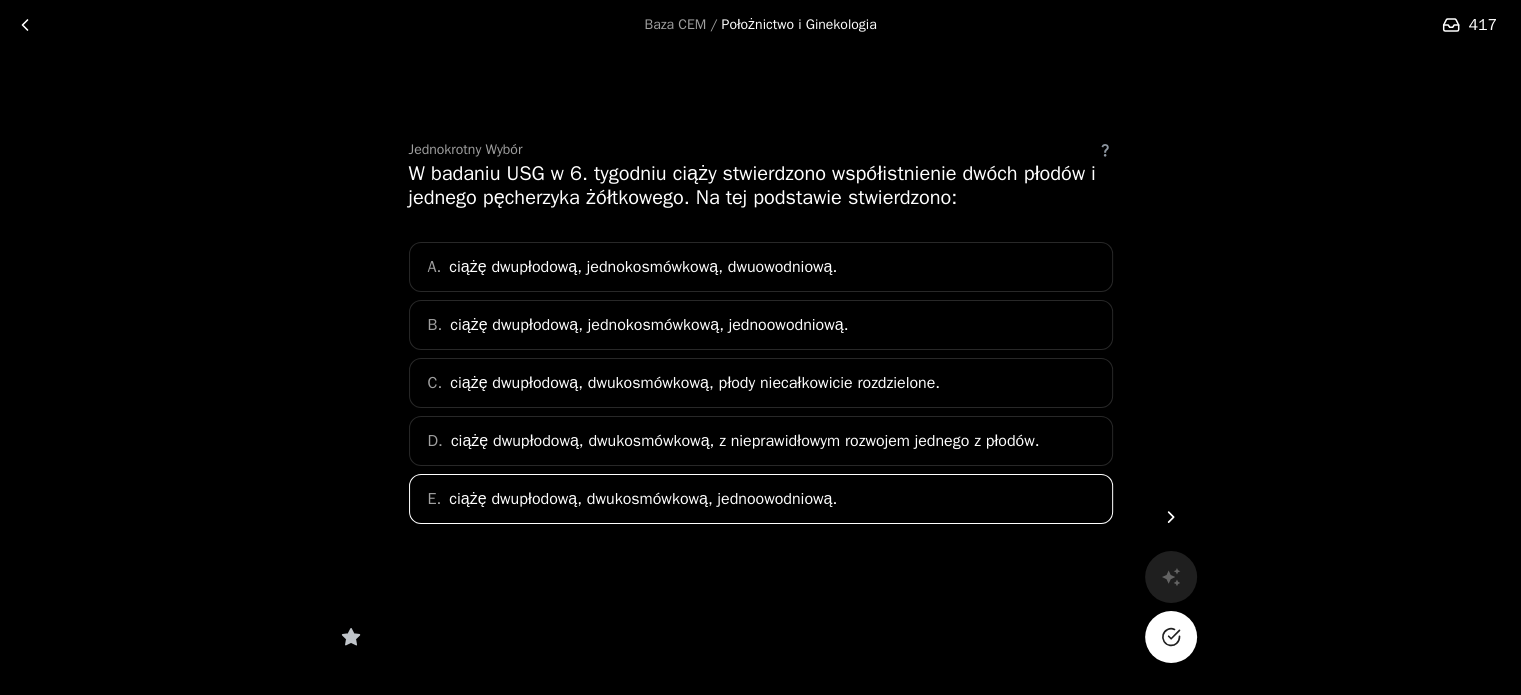click at bounding box center (1171, 637) 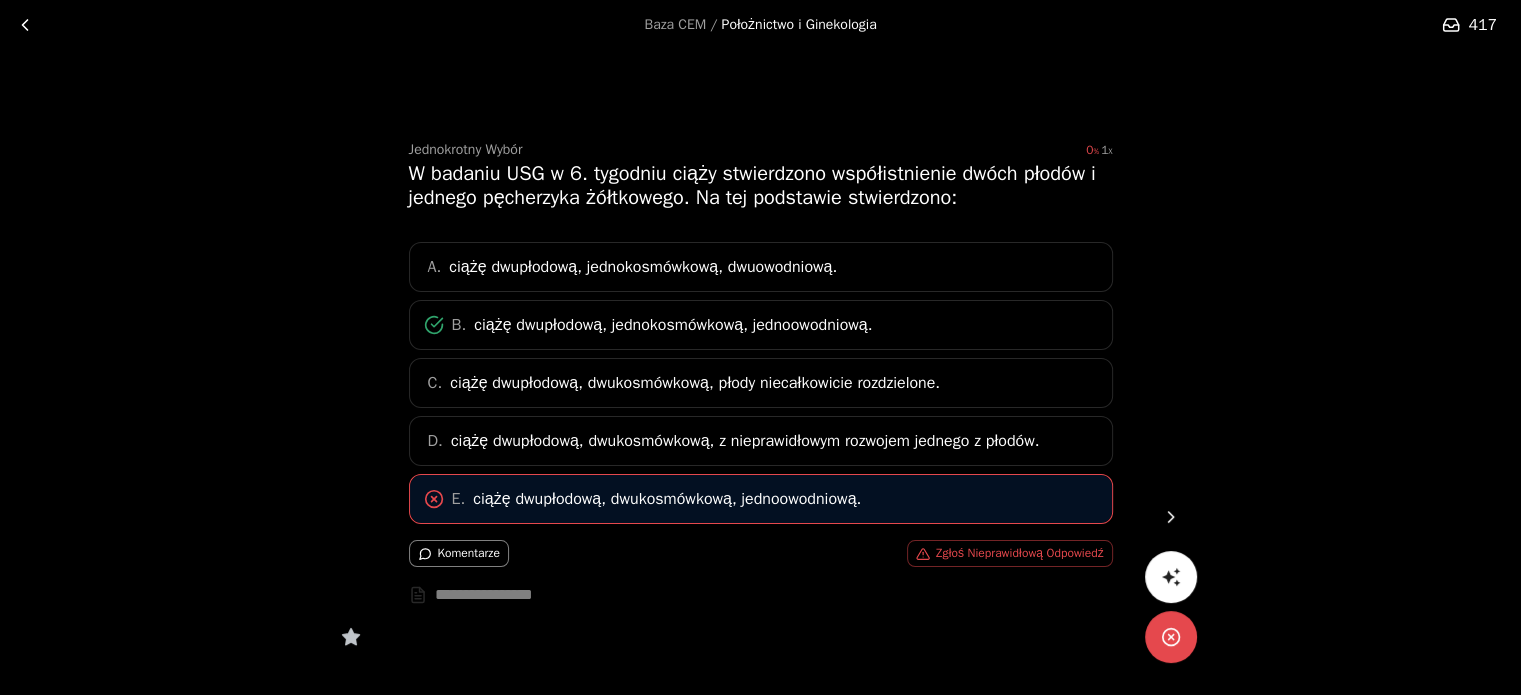 click at bounding box center (1171, 517) 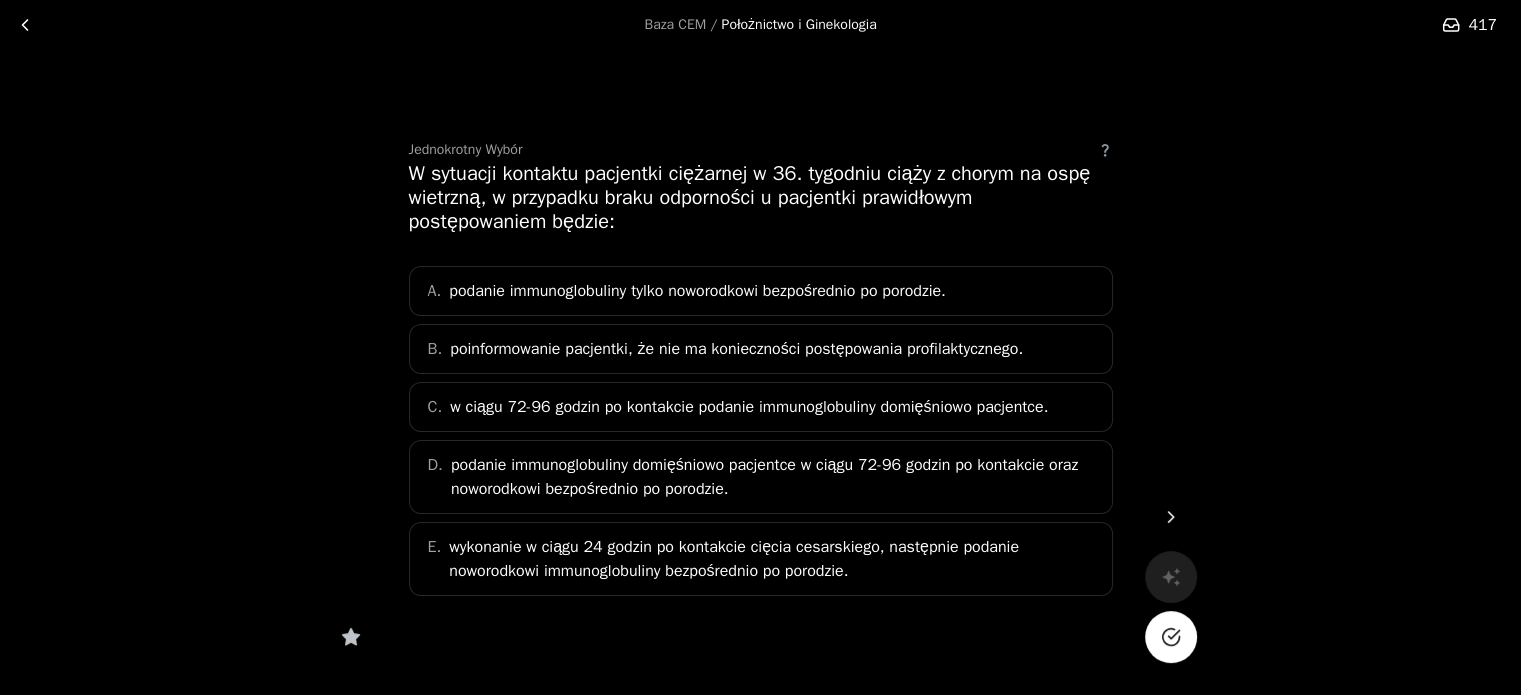 click on "poinformowanie pacjentki, że nie ma konieczności postępowania profilaktycznego." at bounding box center [697, 291] 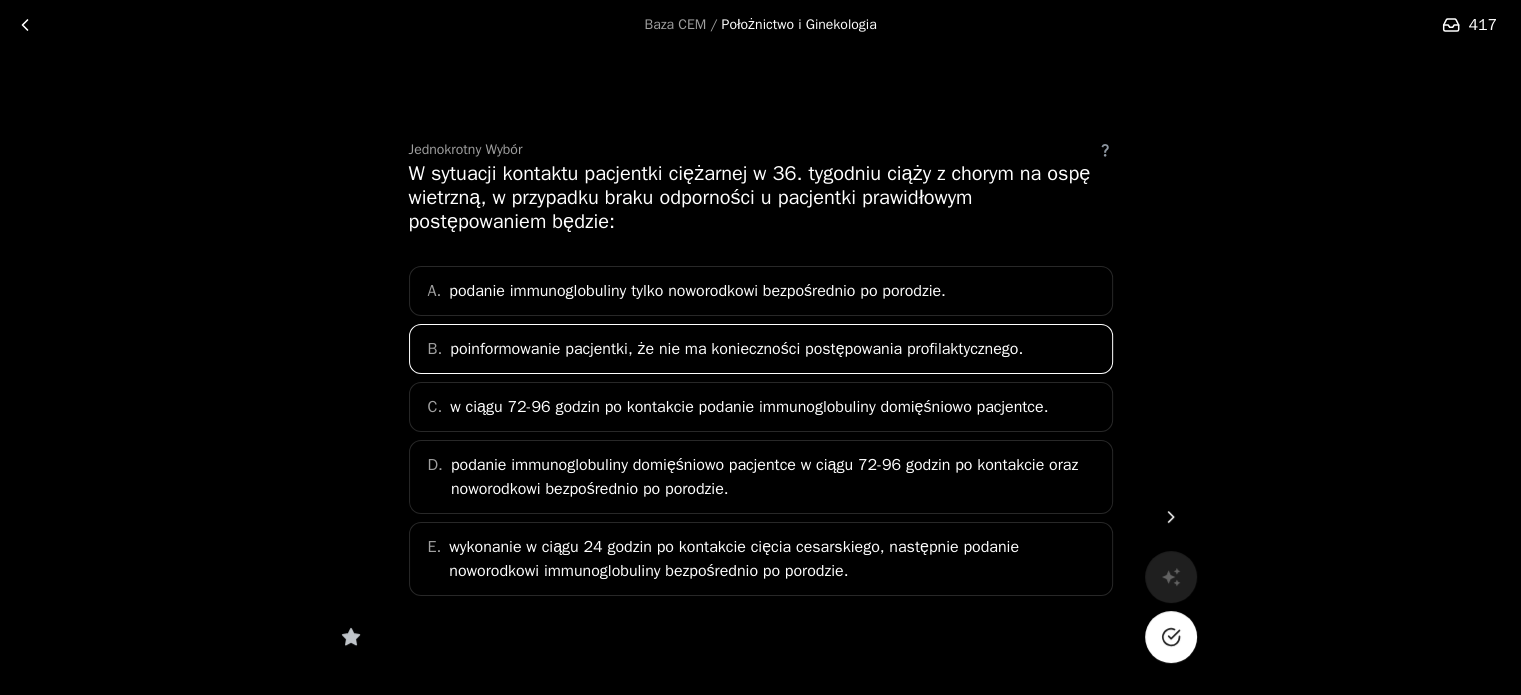 click at bounding box center (1171, 637) 